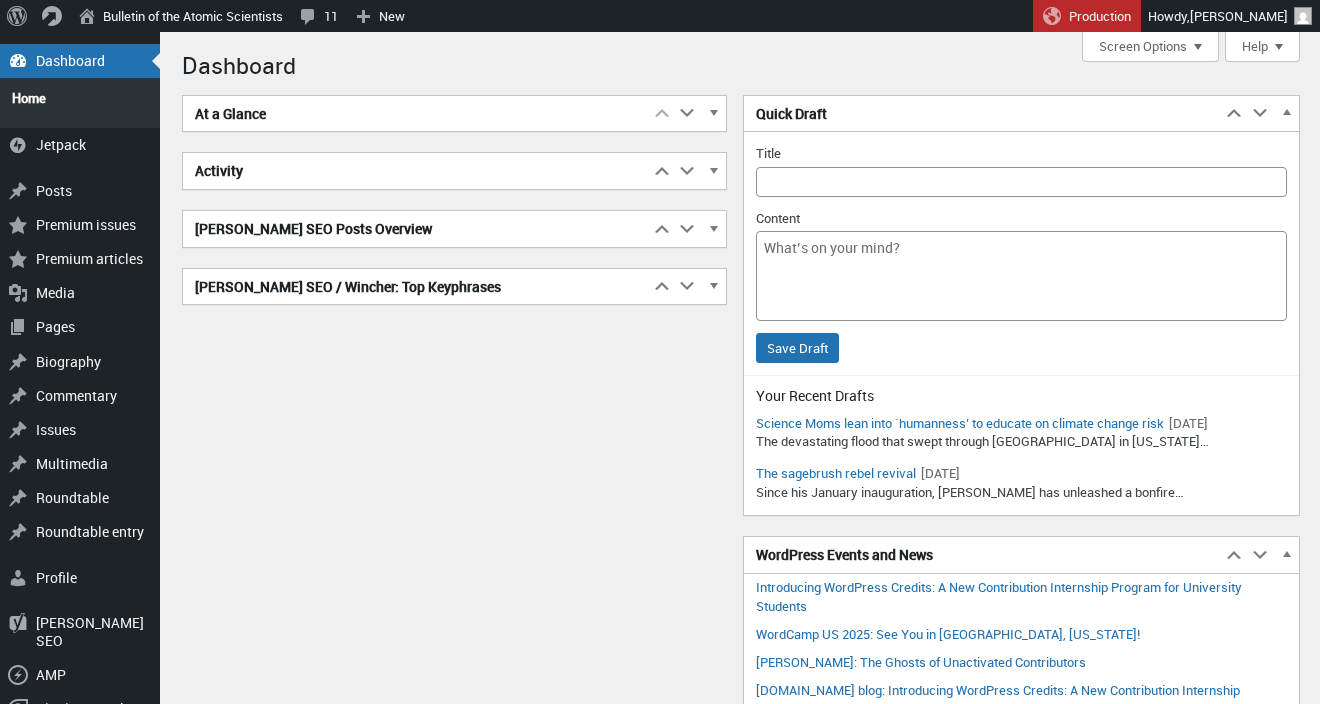 scroll, scrollTop: 0, scrollLeft: 0, axis: both 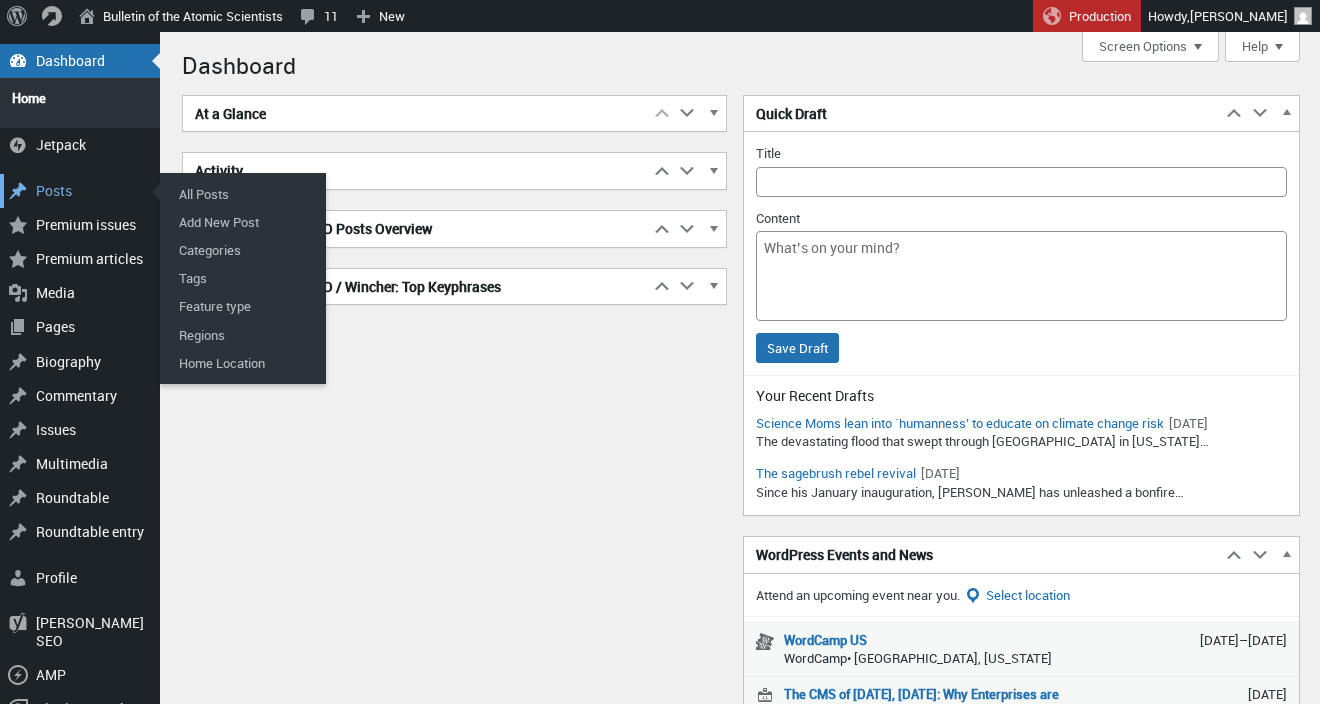 click on "Posts" at bounding box center [80, 191] 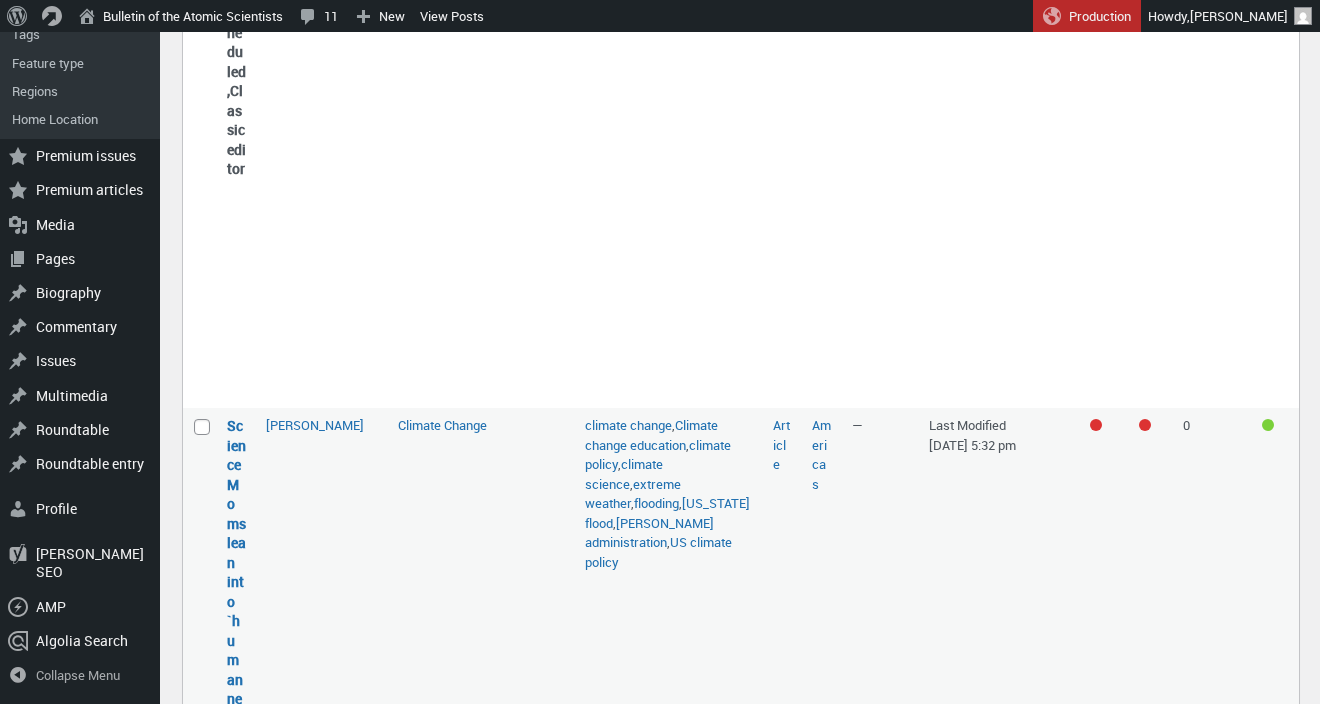 scroll, scrollTop: 1877, scrollLeft: 0, axis: vertical 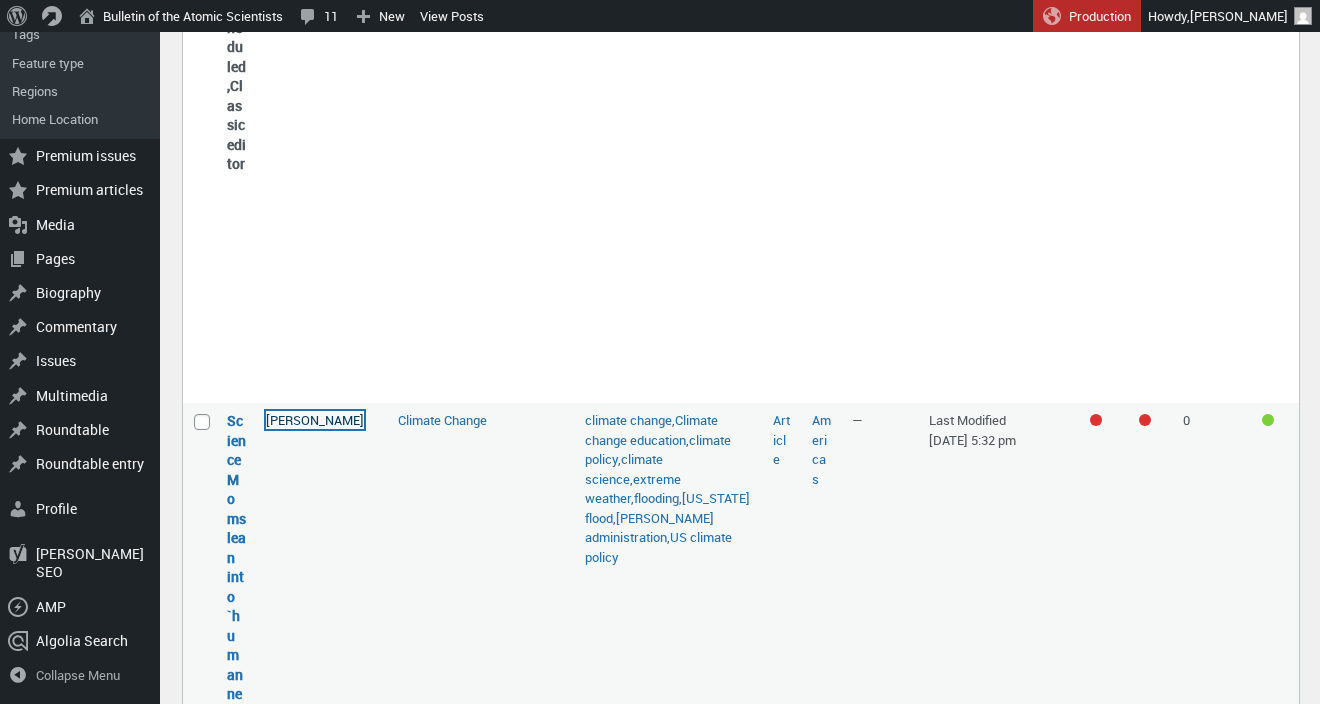 click on "[PERSON_NAME]" at bounding box center (315, 420) 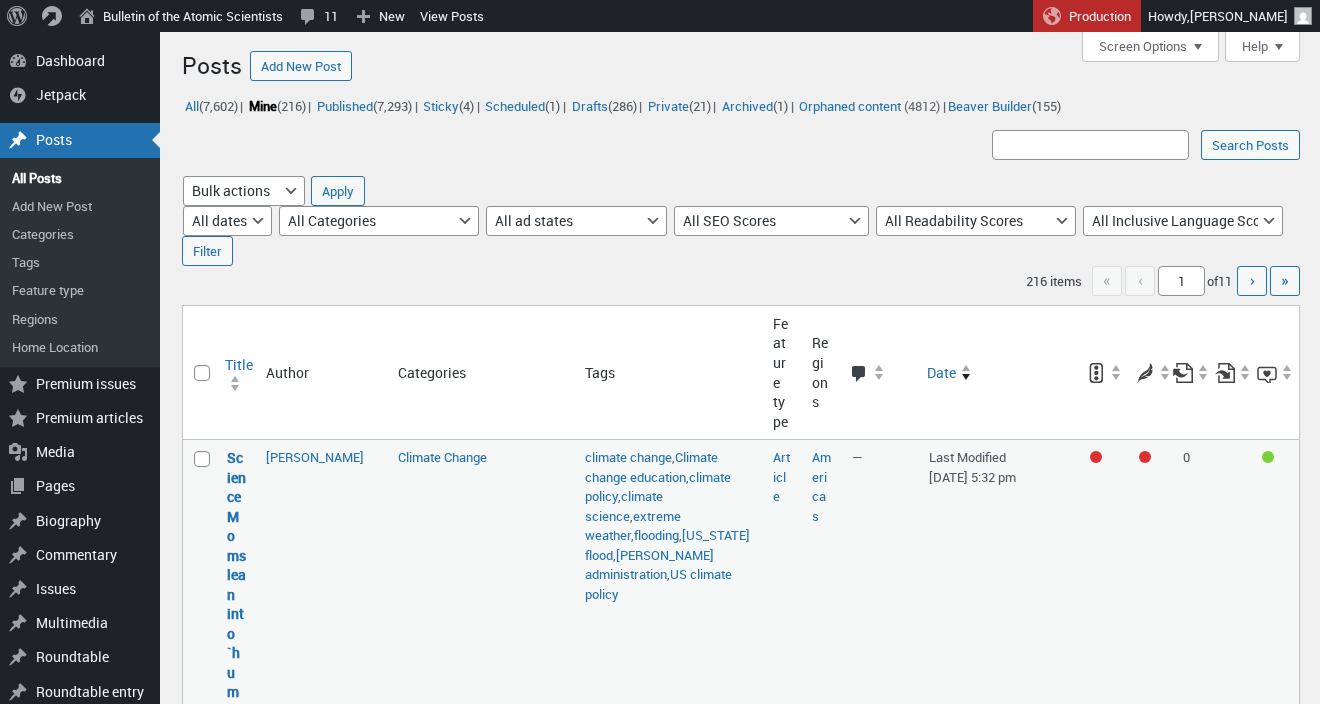 scroll, scrollTop: 0, scrollLeft: 0, axis: both 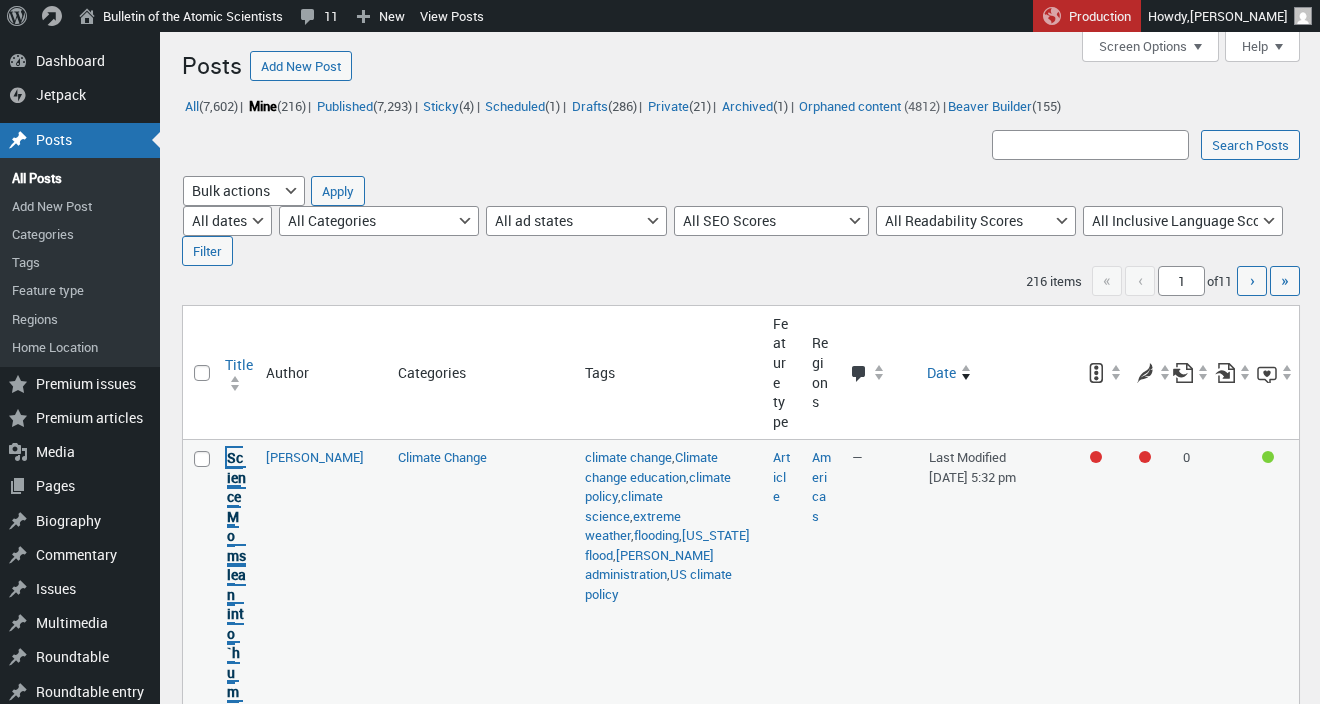 click on "Science Moms lean into `humanness’ to educate on climate change risk" at bounding box center (236, 750) 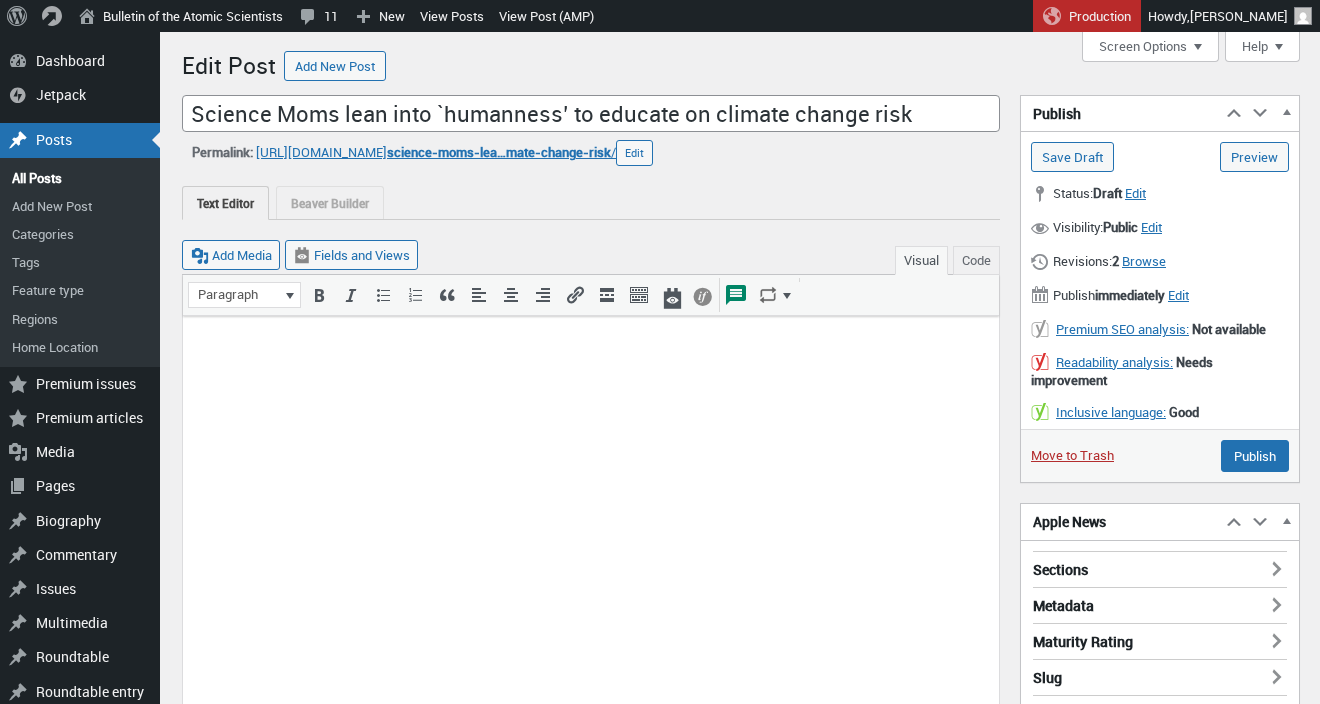 scroll, scrollTop: 0, scrollLeft: 0, axis: both 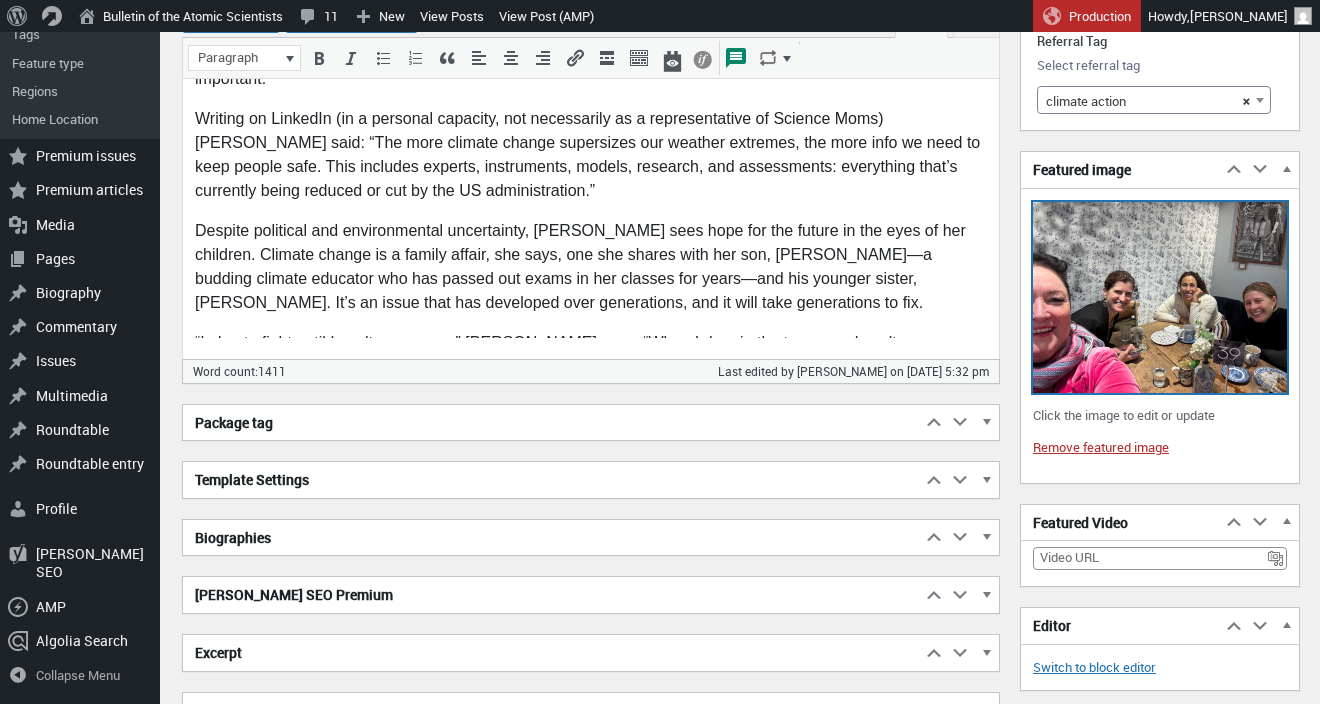 click at bounding box center (1160, 297) 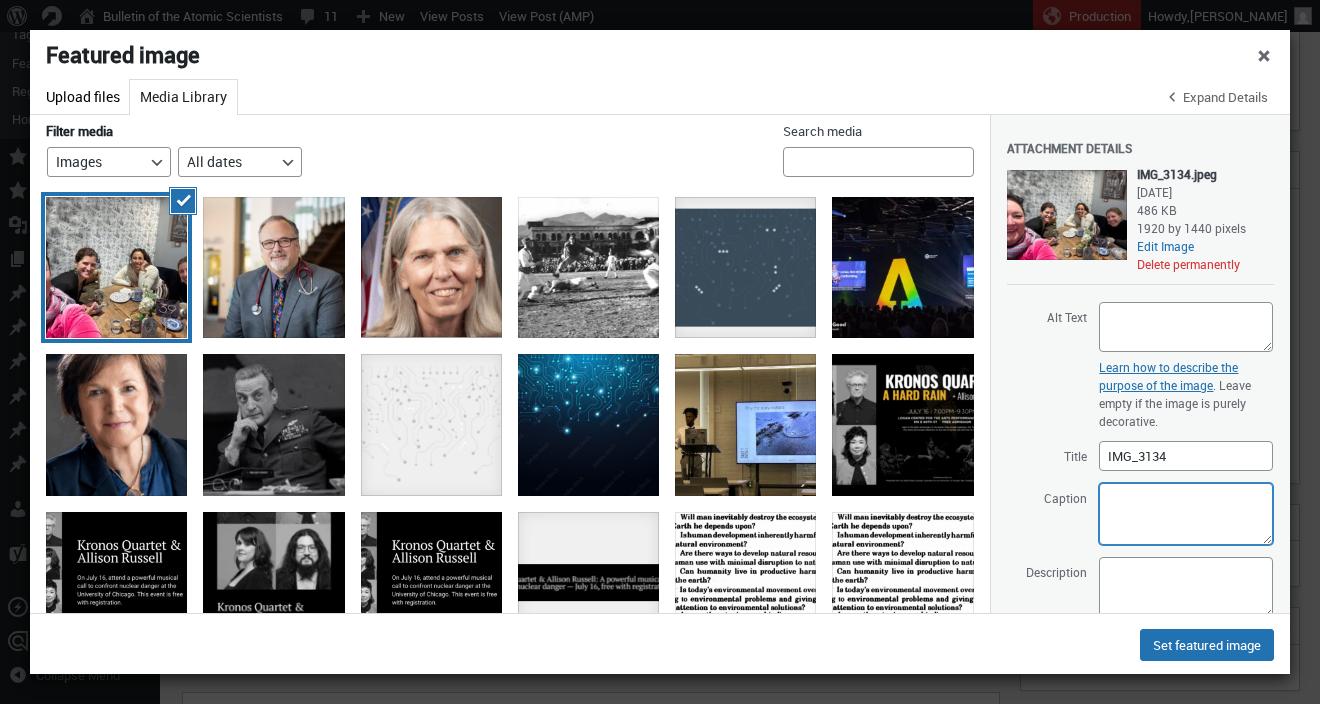click on "Caption" at bounding box center (1186, 514) 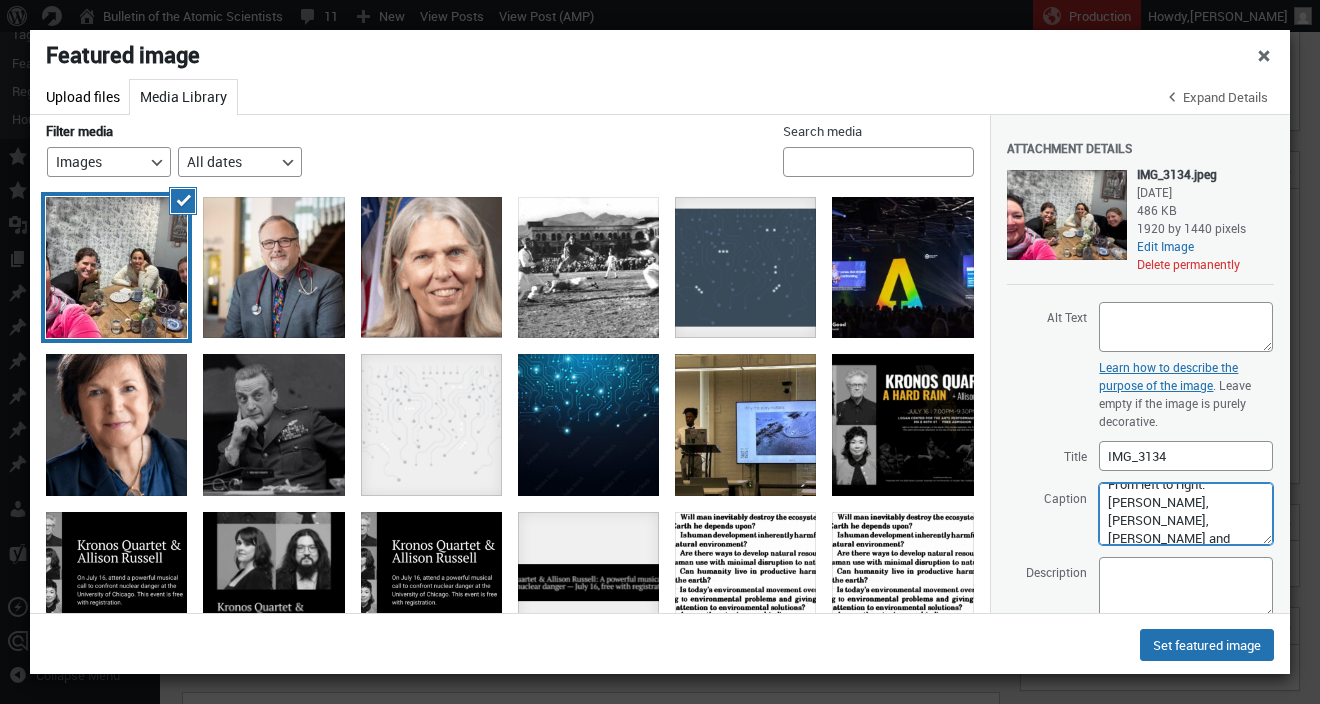 scroll, scrollTop: 0, scrollLeft: 0, axis: both 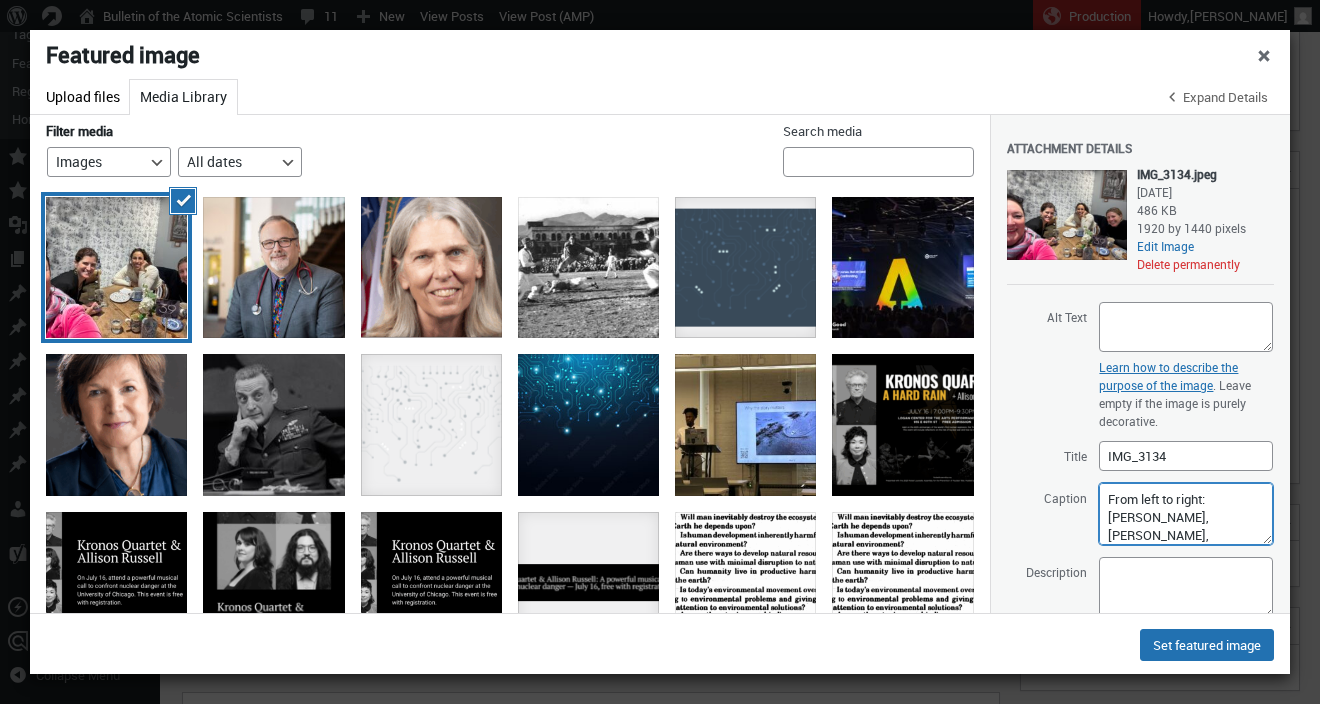 click on "From left to right: Joellen Russell, Erica Smithwick, Claudia Benetiz-Nelson and Emily Fischer pose for a selfie at the annual meeting of the American Geophysical Union, December 2024. The four women are members of the group Science Moms. (Courtesy of Erica Smithwick)" at bounding box center (1186, 514) 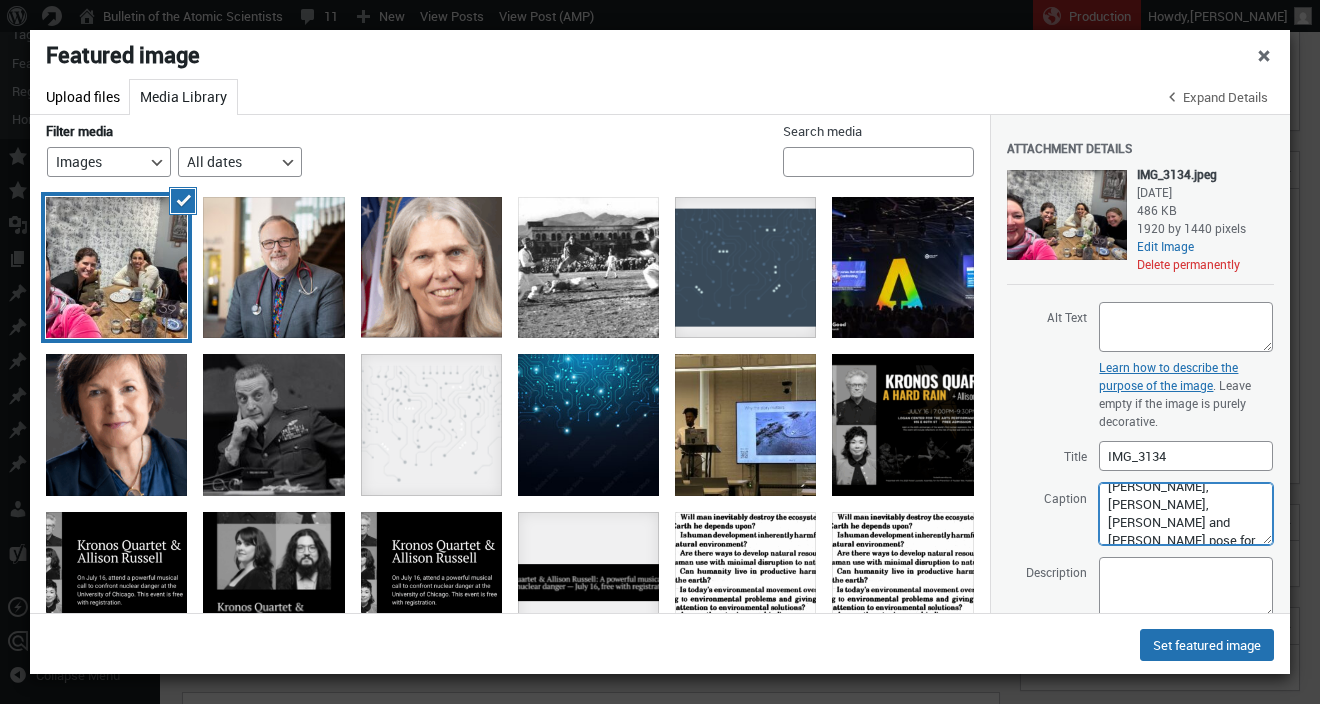 scroll, scrollTop: 44, scrollLeft: 0, axis: vertical 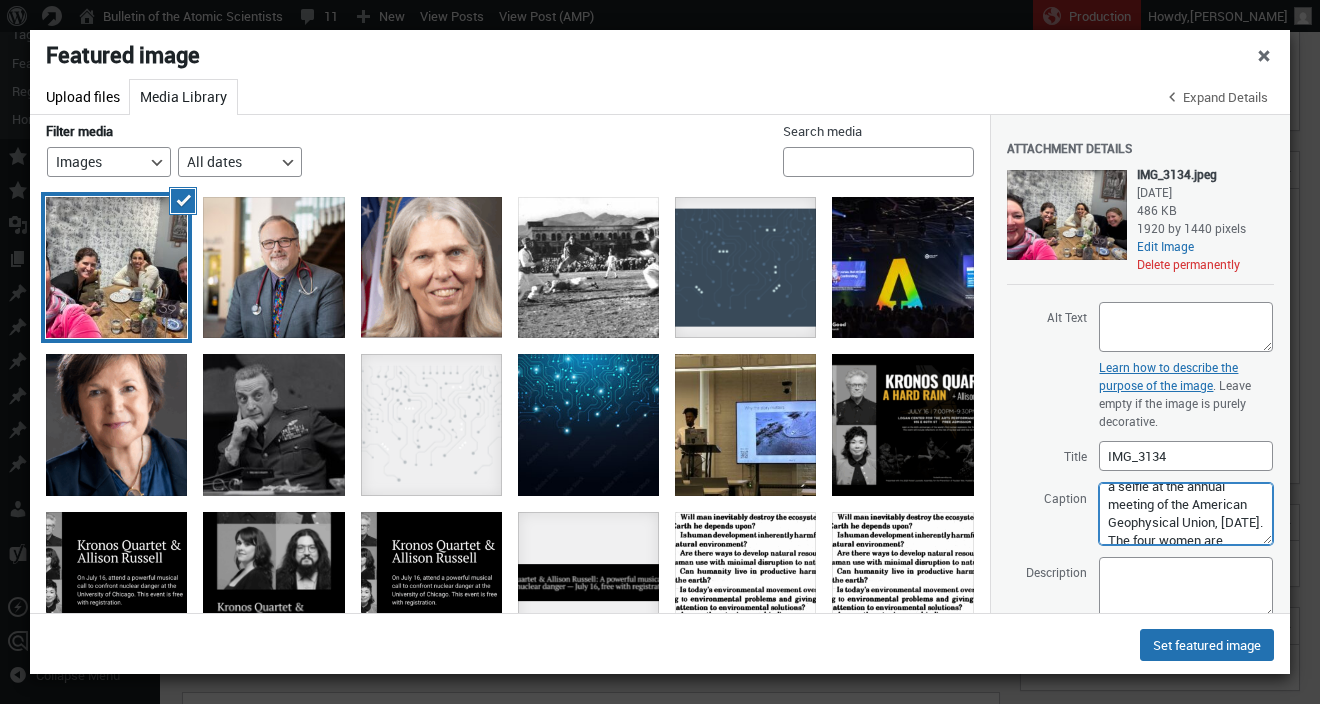 drag, startPoint x: 1220, startPoint y: 513, endPoint x: 1211, endPoint y: 529, distance: 18.35756 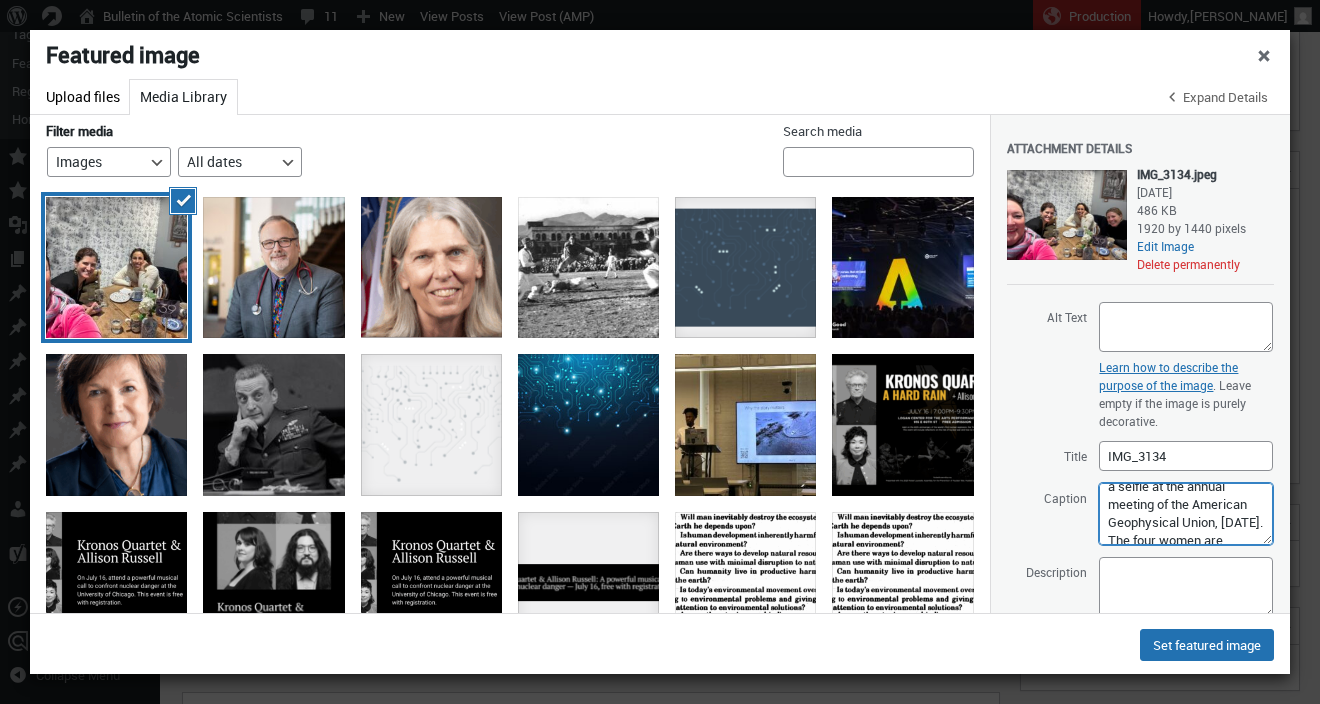 type on "From left to right: Joellen Russell, Erica Smithwick, Claudia Benetiz-Nelson and Emily Fischer pose for a selfie at the annual meeting of the American Geophysical Union, December 2024. The four women are members of the group Science Moms. (Courtesy of Erica Smithwick)" 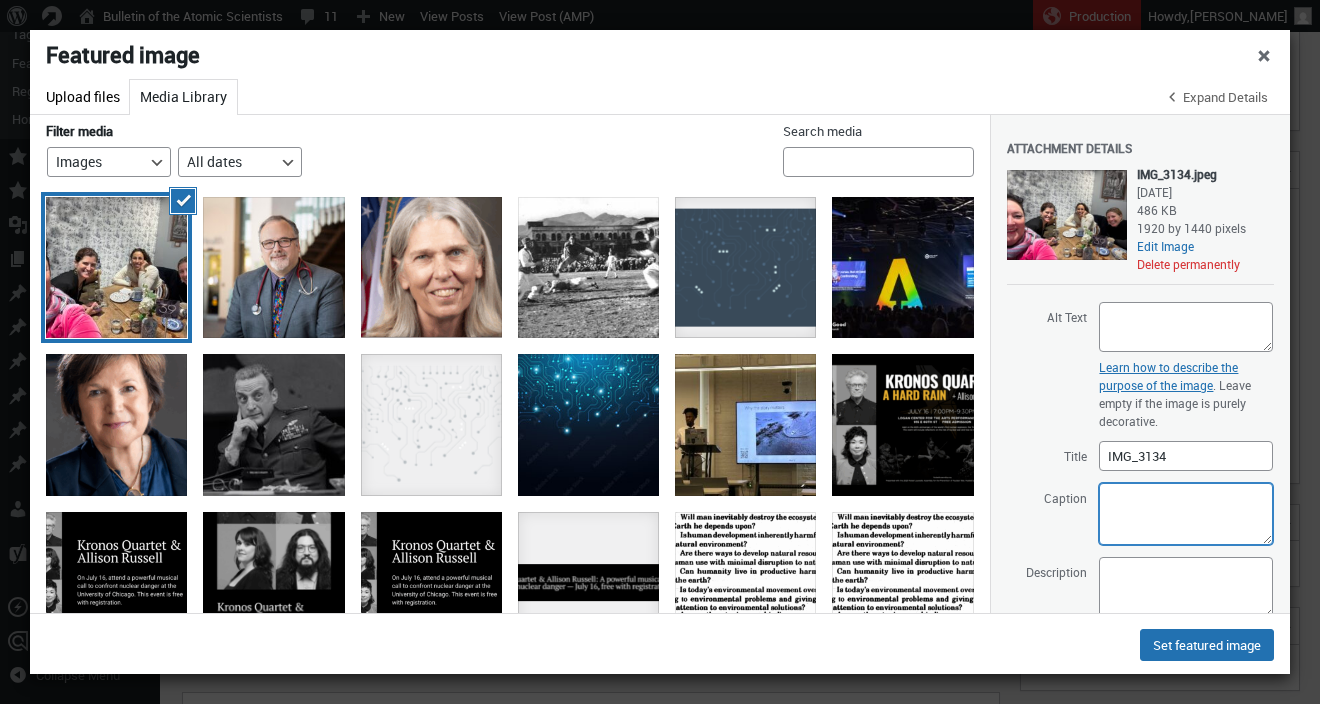 scroll, scrollTop: 0, scrollLeft: 0, axis: both 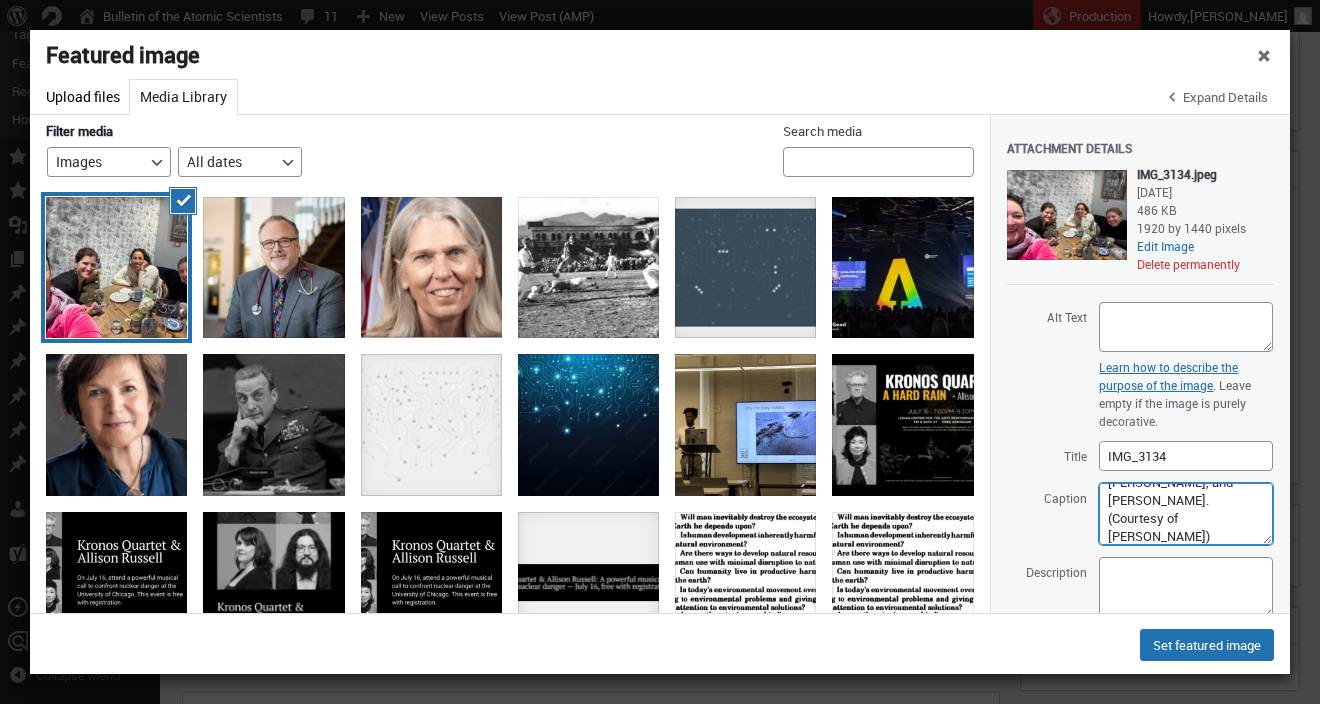 type on "Four members of Science Moms pose for a selfie at the annual meeting of the American Geophysical Union, December 2024. From left to right: Joellen Russell, Erica Smithwick, Claudia Benetiz-Nelson, and Emily Fischer. (Courtesy of Erica Smithwick)" 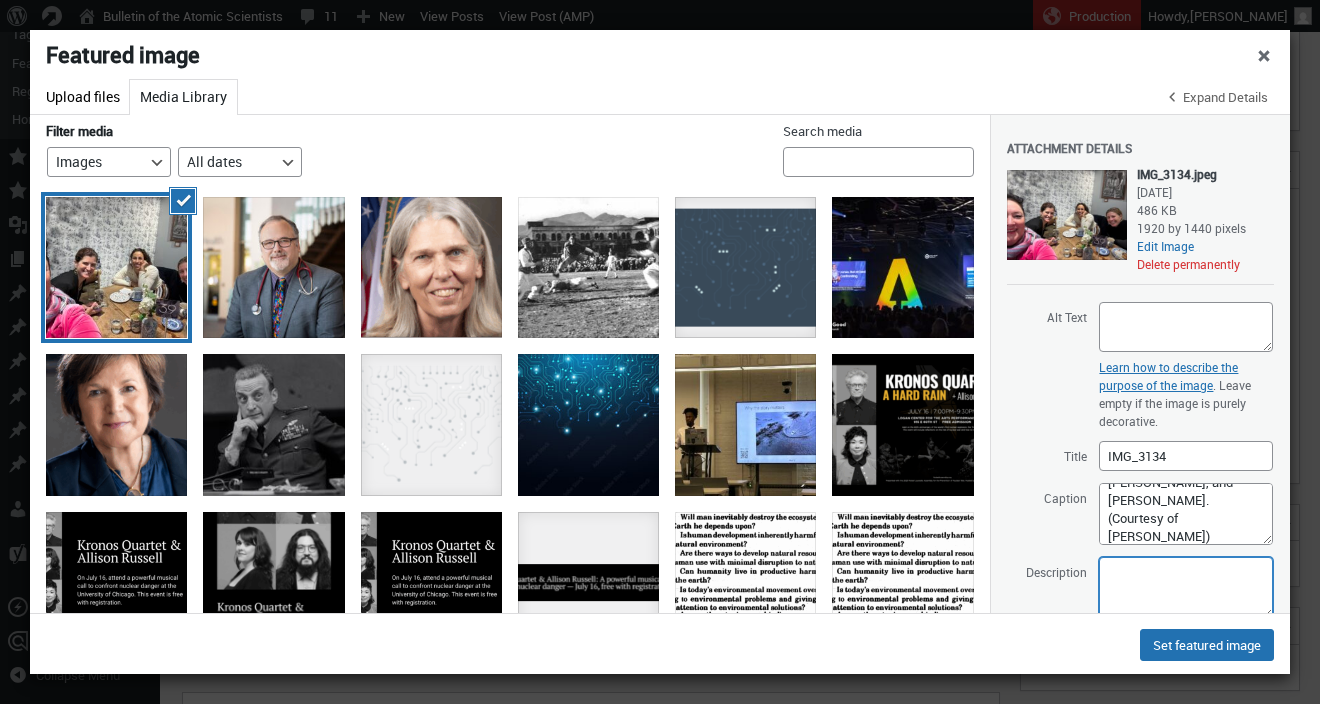 click on "Description" at bounding box center (1186, 588) 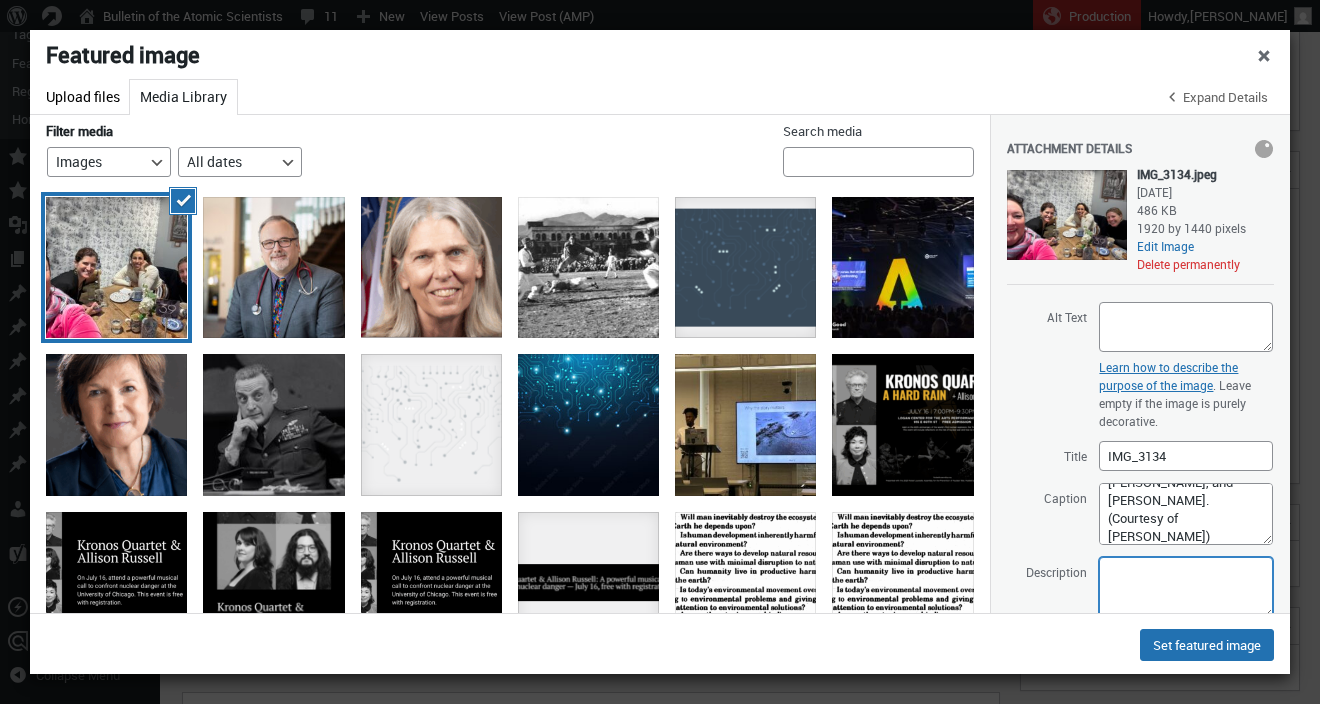 paste on "Four members of Science Moms pose for a selfie at the annual meeting of the American Geophysical Union, December 2024. From left to right: Joellen Russell, Erica Smithwick, Claudia Benetiz-Nelson, and Emily Fischer. (Courtesy of Erica Smithwick)" 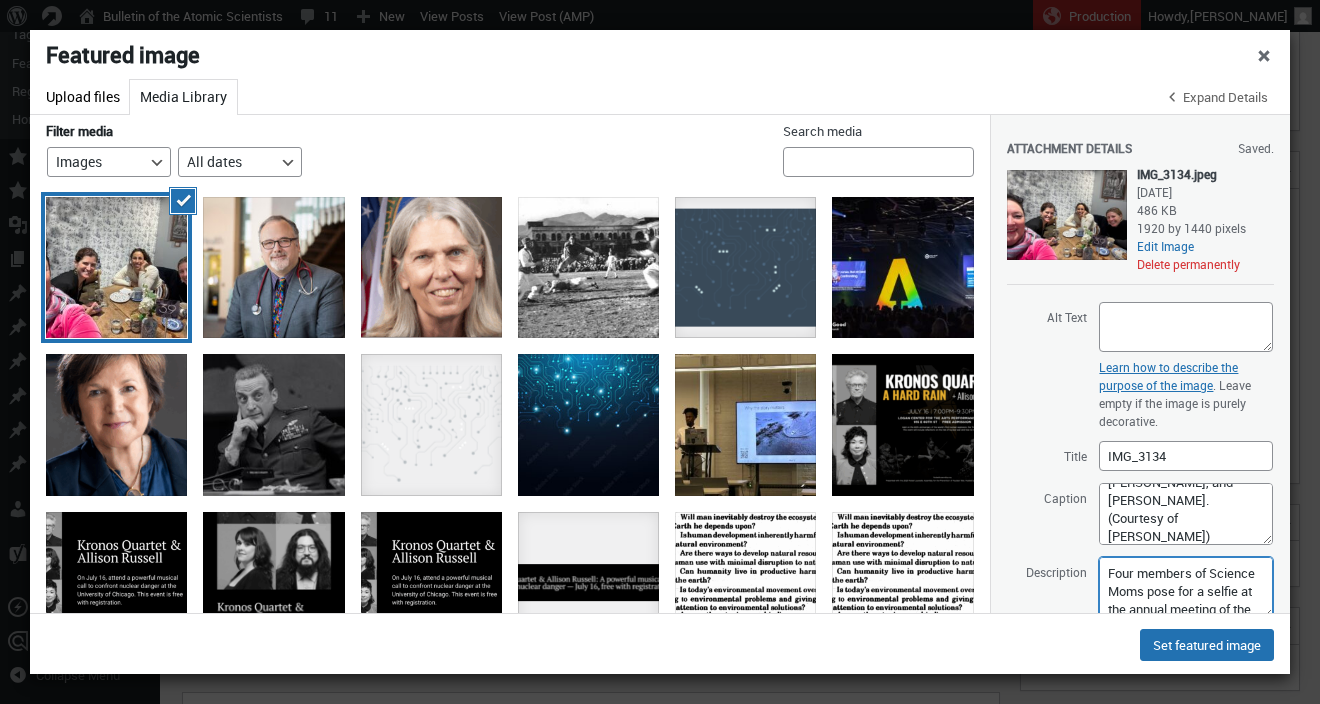 scroll, scrollTop: 143, scrollLeft: 0, axis: vertical 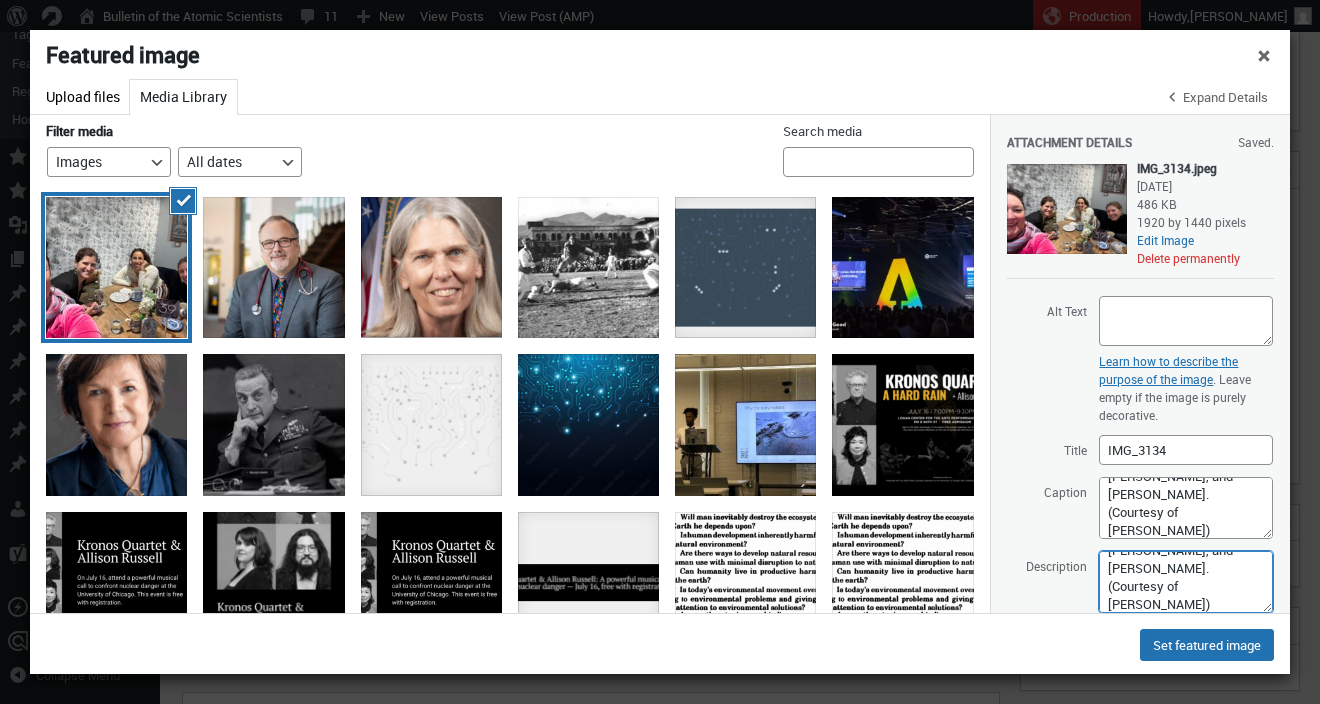type on "Four members of Science Moms pose for a selfie at the annual meeting of the American Geophysical Union, December 2024. From left to right: Joellen Russell, Erica Smithwick, Claudia Benetiz-Nelson, and Emily Fischer. (Courtesy of Erica Smithwick)" 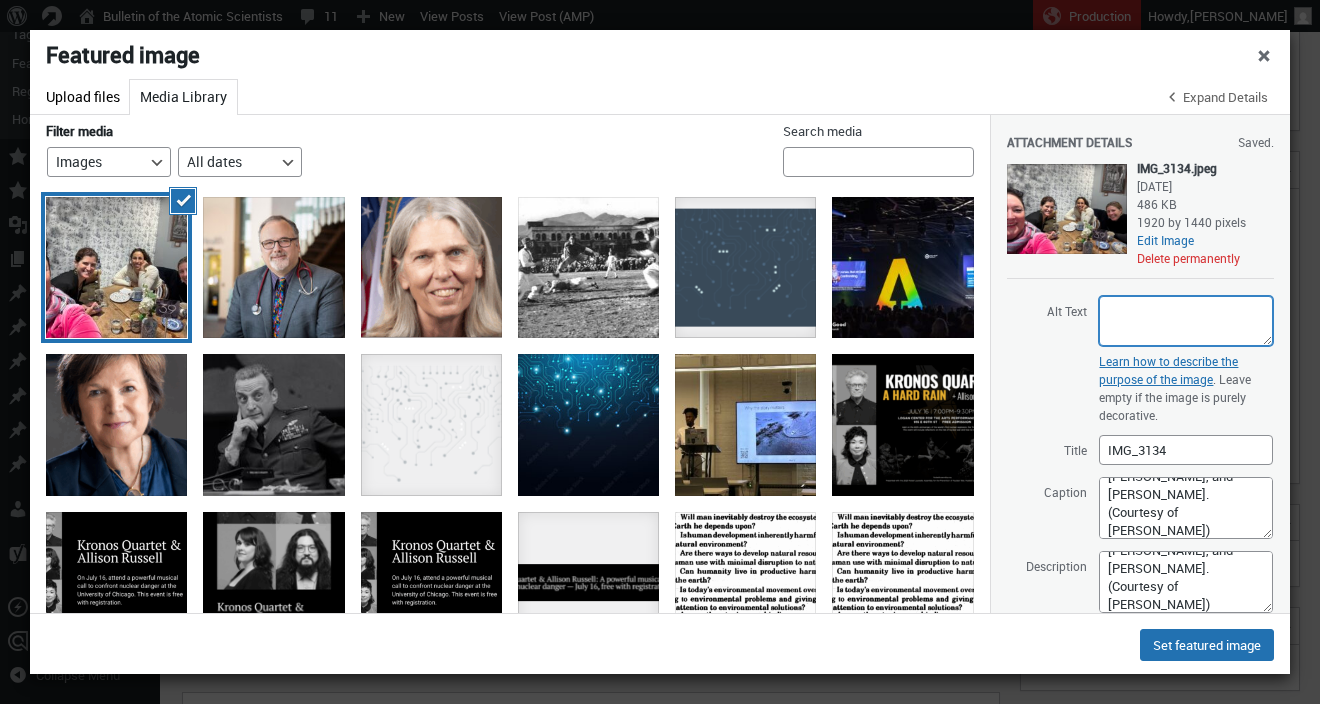 click on "Alt Text" at bounding box center [1186, 321] 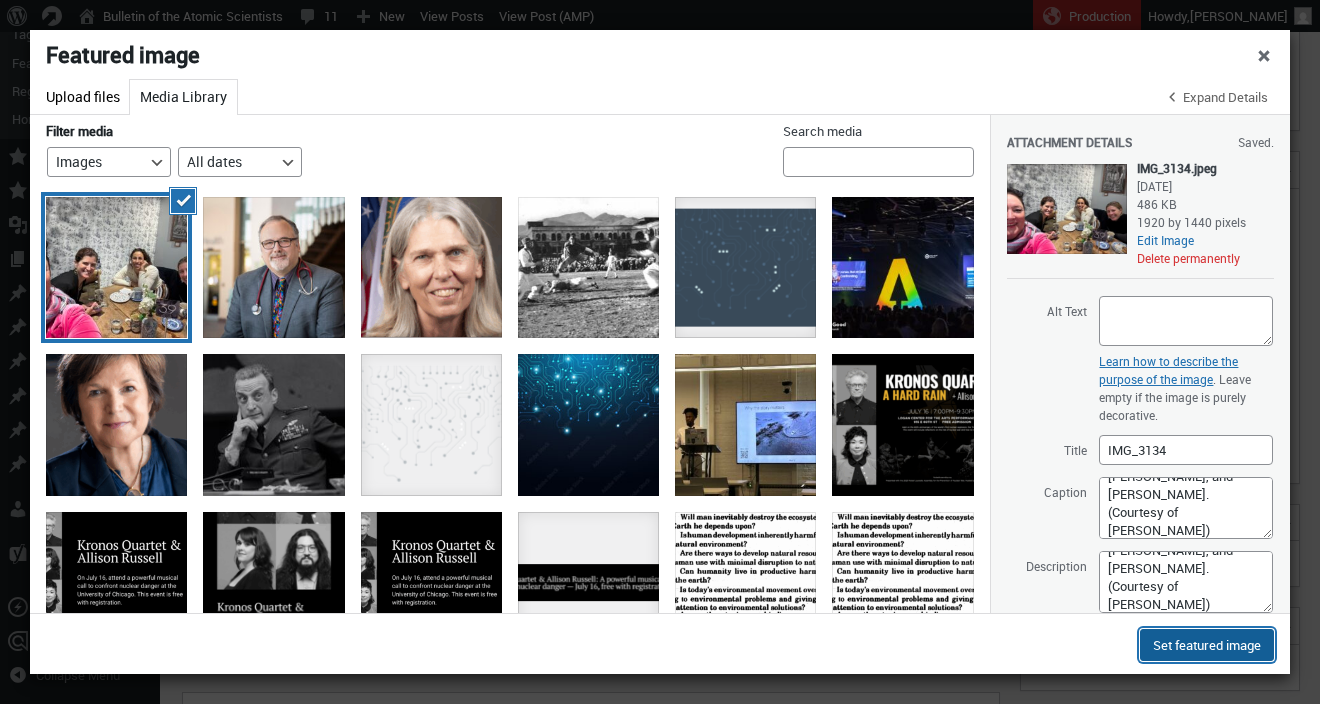 click on "Set featured image" at bounding box center [1207, 645] 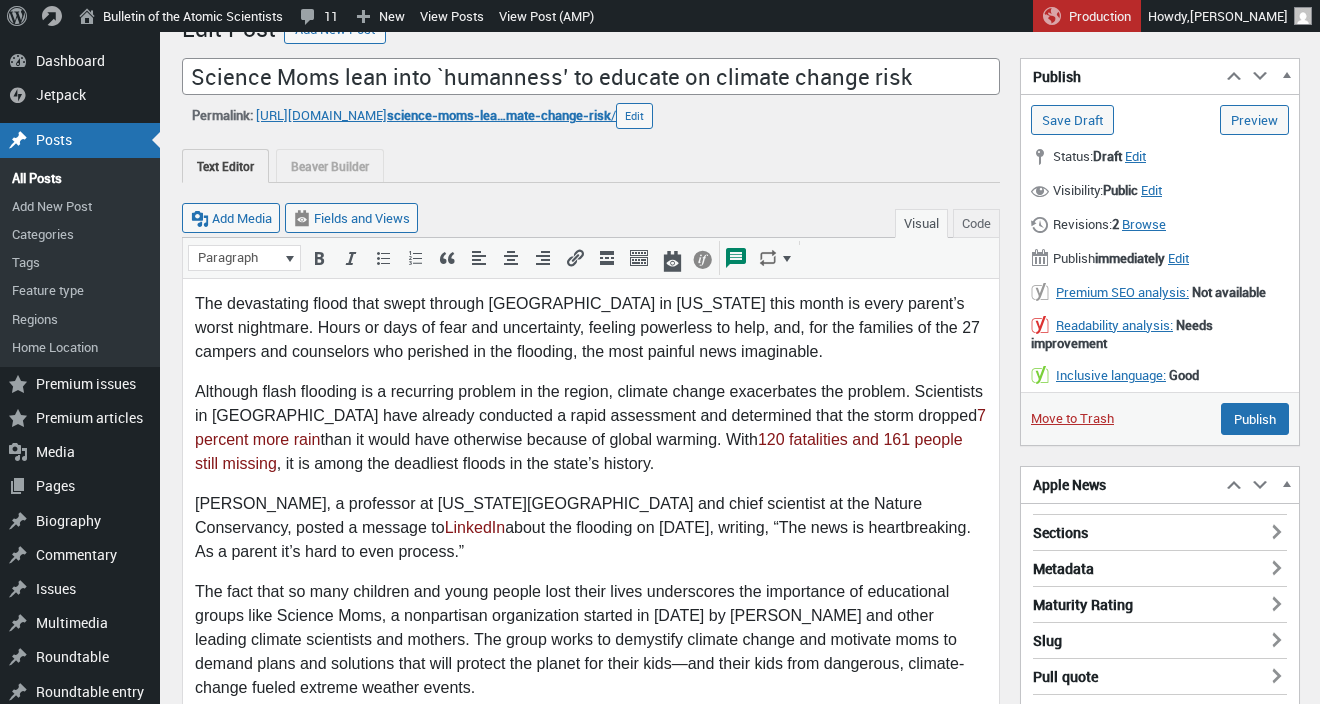 scroll, scrollTop: 0, scrollLeft: 0, axis: both 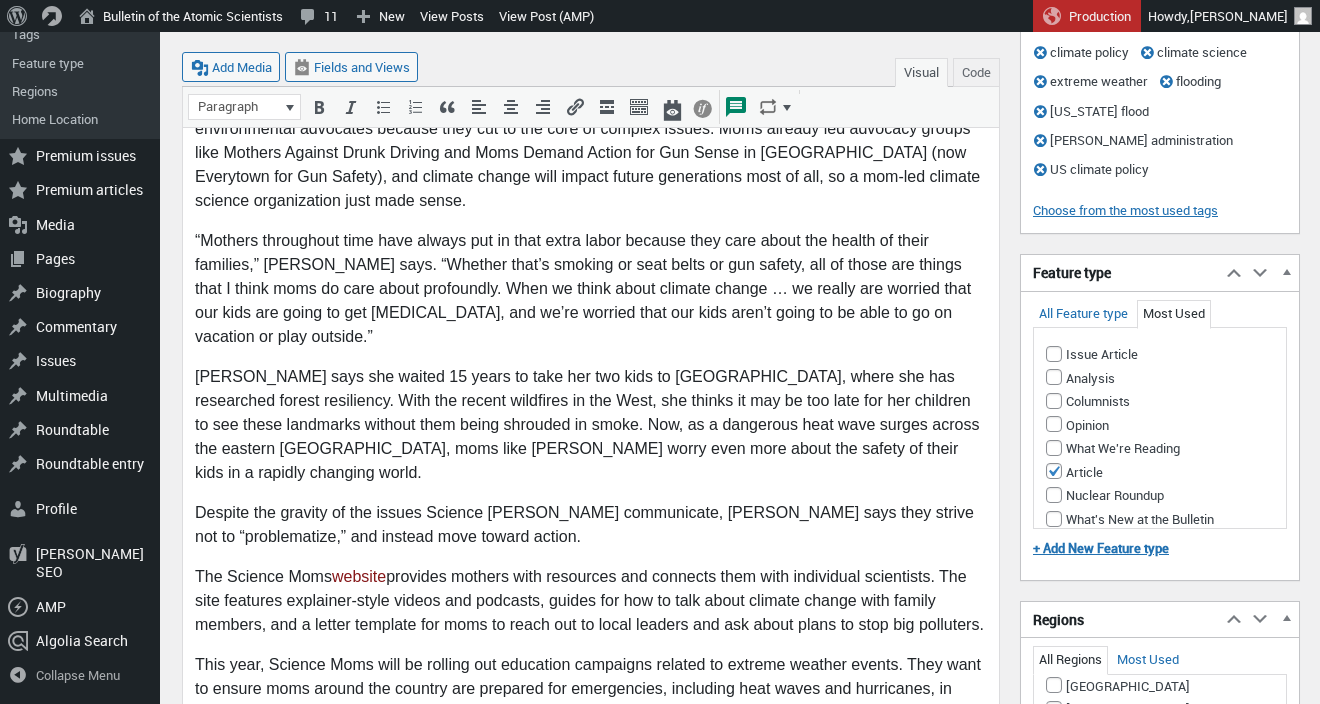 click on "[PERSON_NAME] says she waited 15 years to take her two kids to [GEOGRAPHIC_DATA], where she has research​​ed forest resiliency. With the recent wildfires in the West, she thinks it may be too late for her children to see these landmarks without them being shrouded in smoke. Now, as a dangerous heat wave surges across the eastern [GEOGRAPHIC_DATA], moms like [PERSON_NAME] worry even more about the safety of their kids in a rapidly changing world." at bounding box center (591, 426) 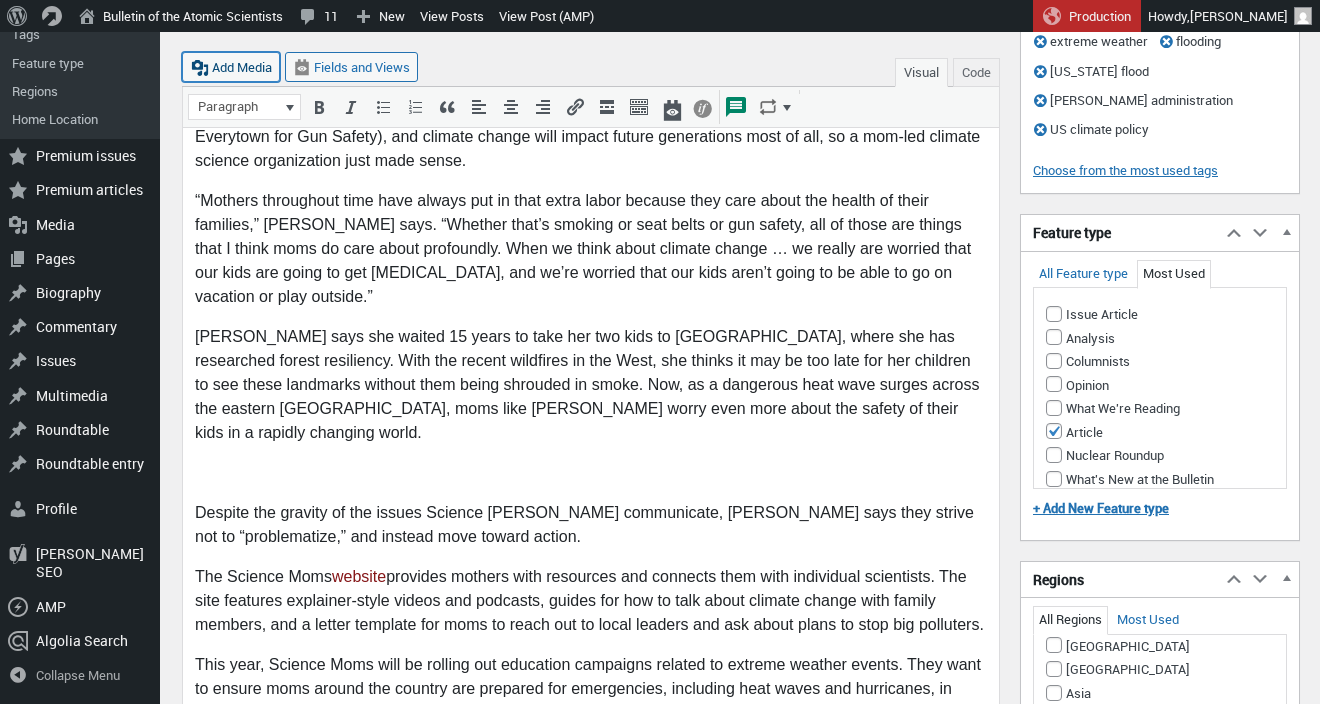 click on "Add Media" at bounding box center [231, 67] 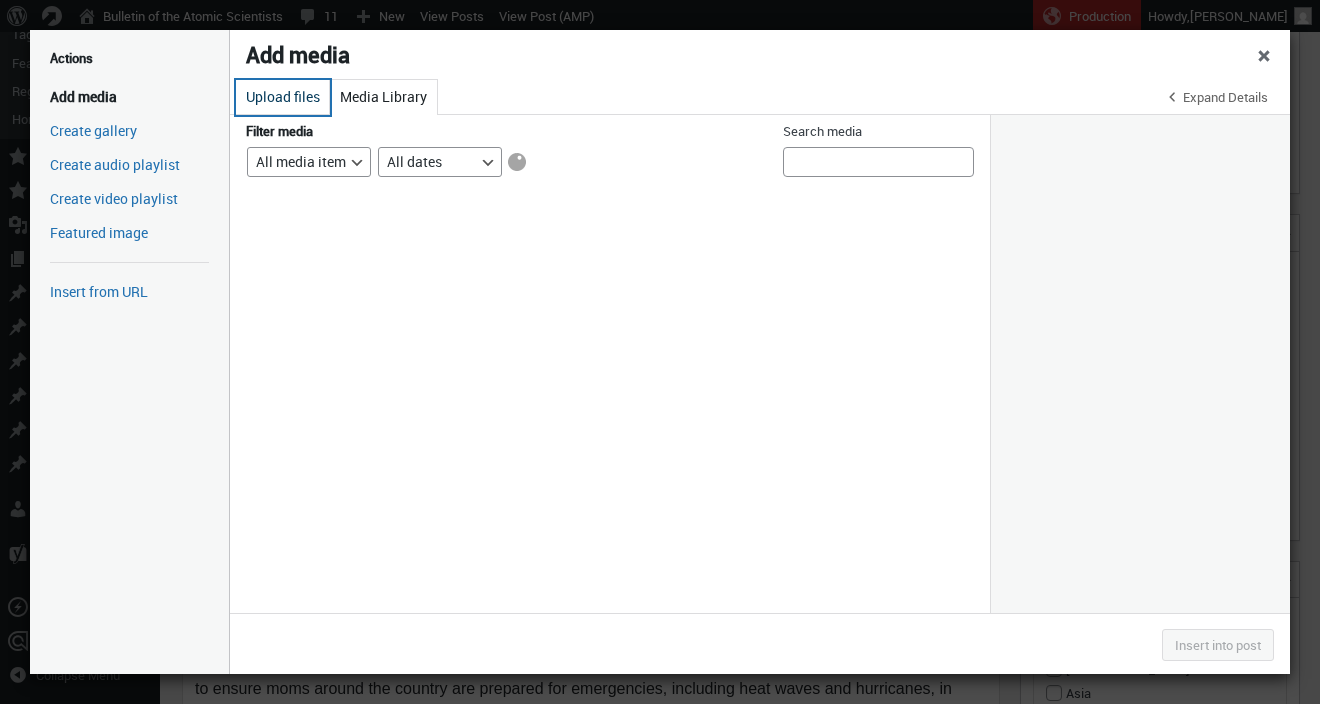 click on "Upload files" at bounding box center [283, 97] 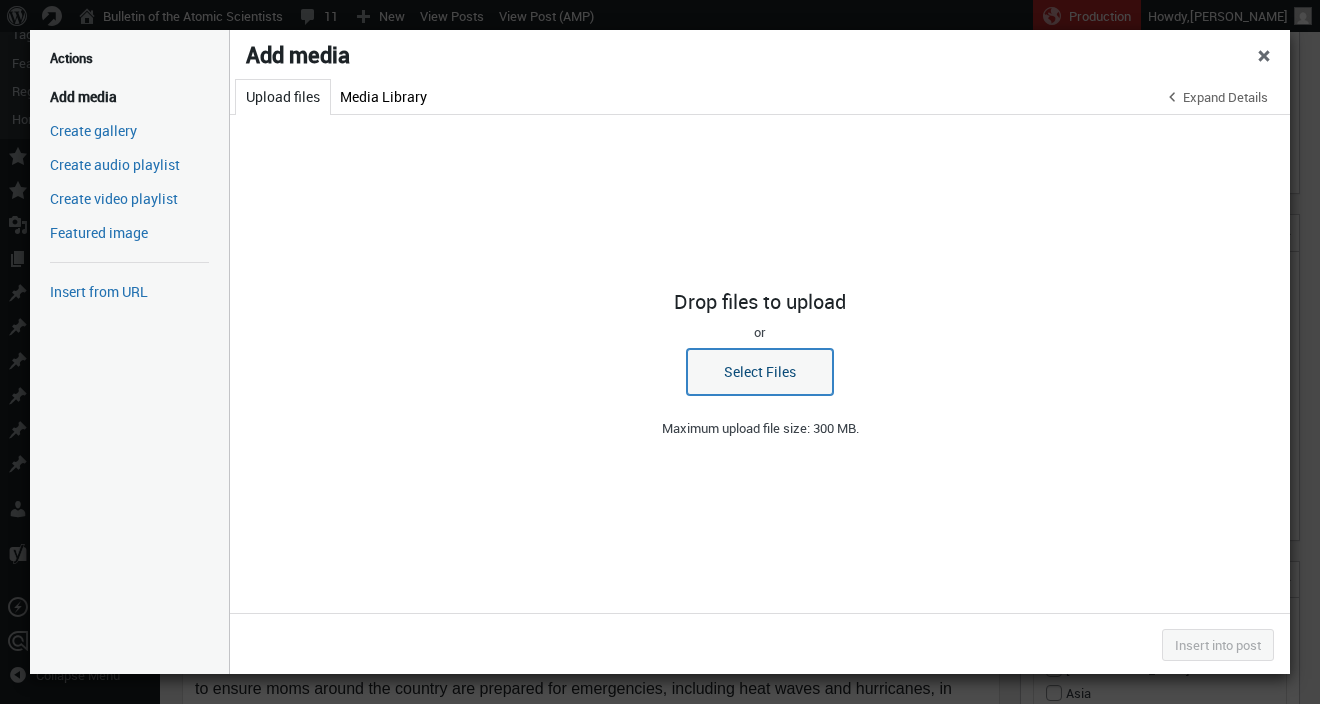 click on "Select Files" at bounding box center [760, 372] 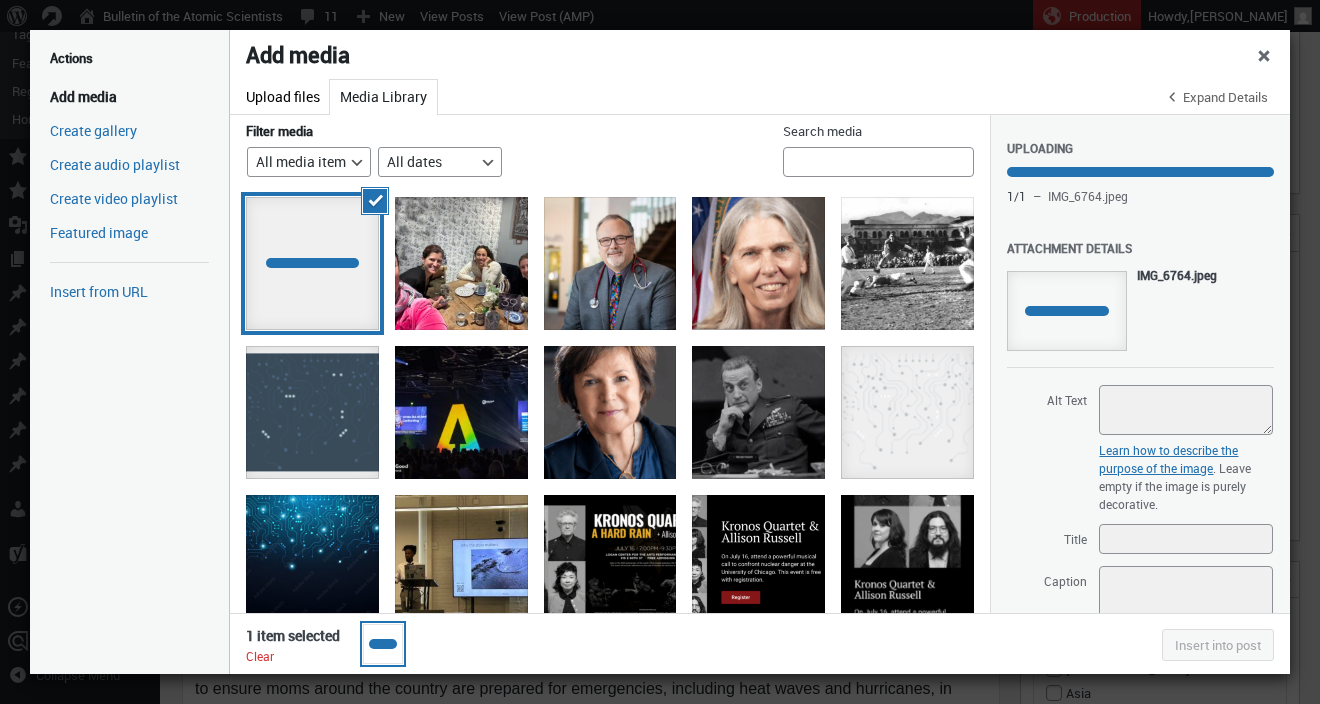 select on "left" 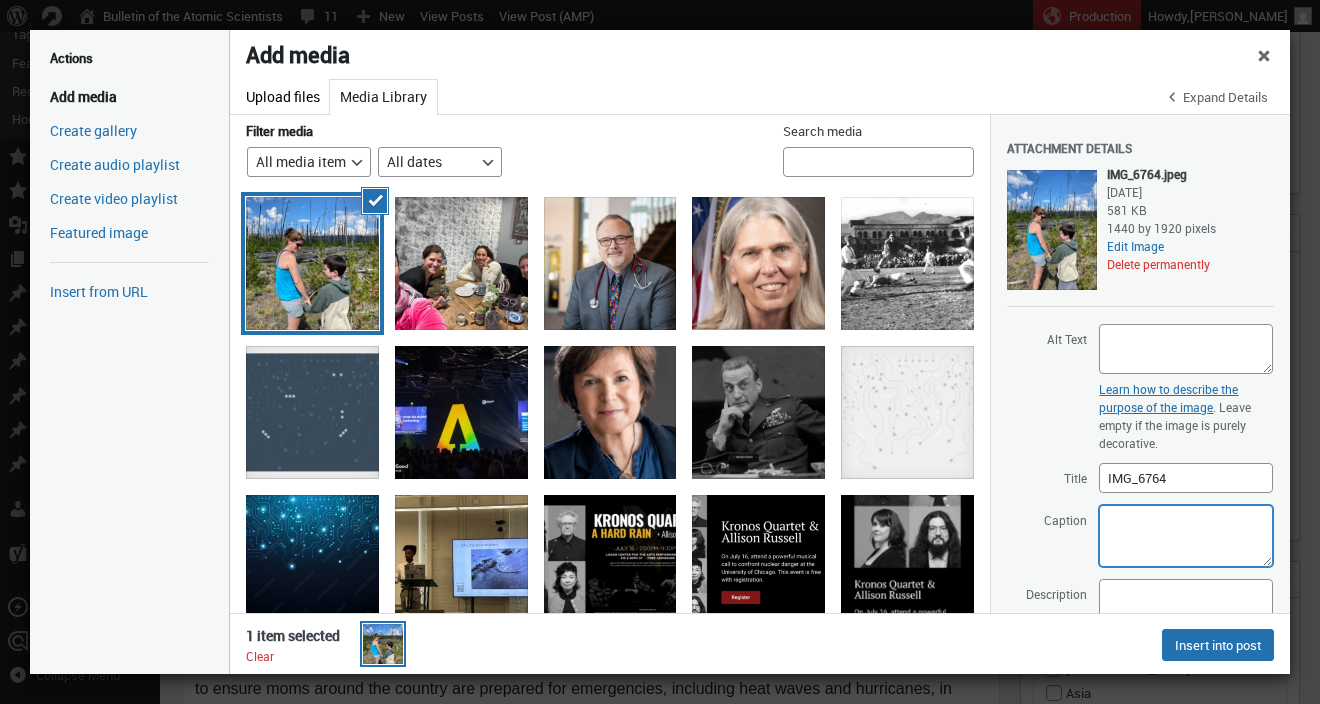 click on "Caption" at bounding box center (1186, 536) 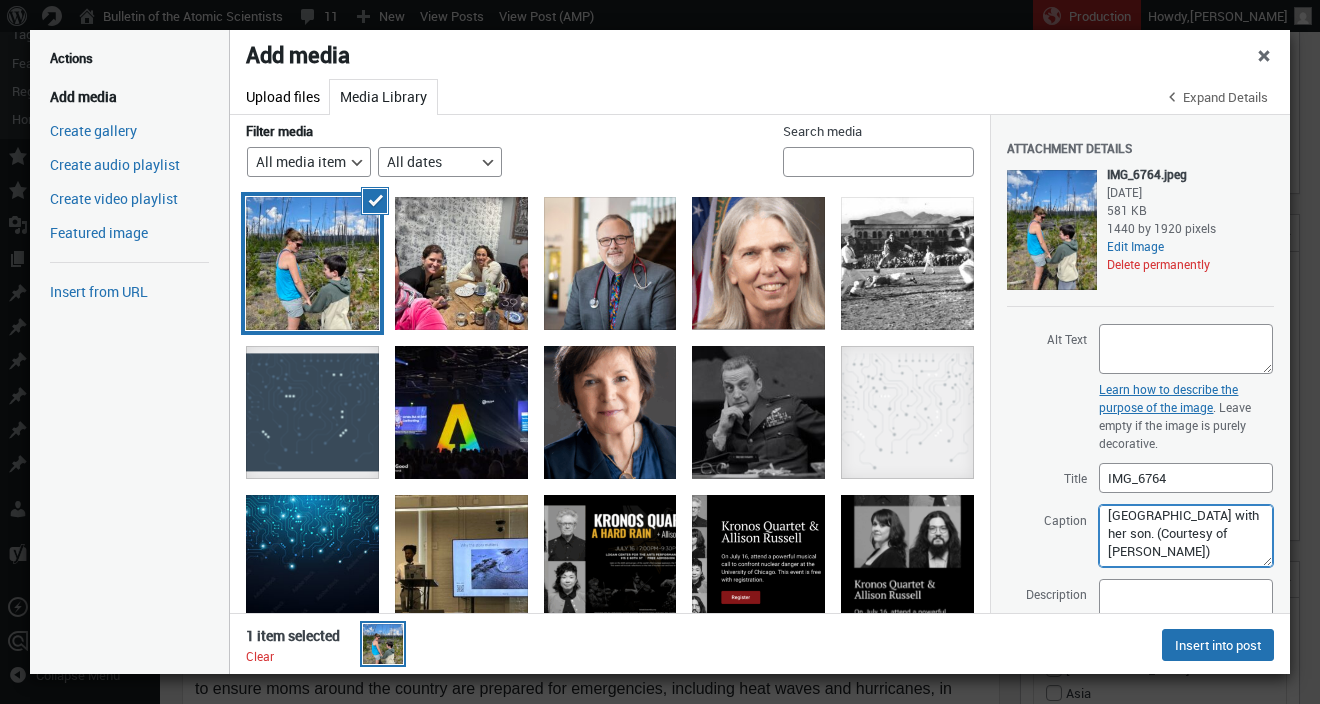 scroll, scrollTop: 60, scrollLeft: 0, axis: vertical 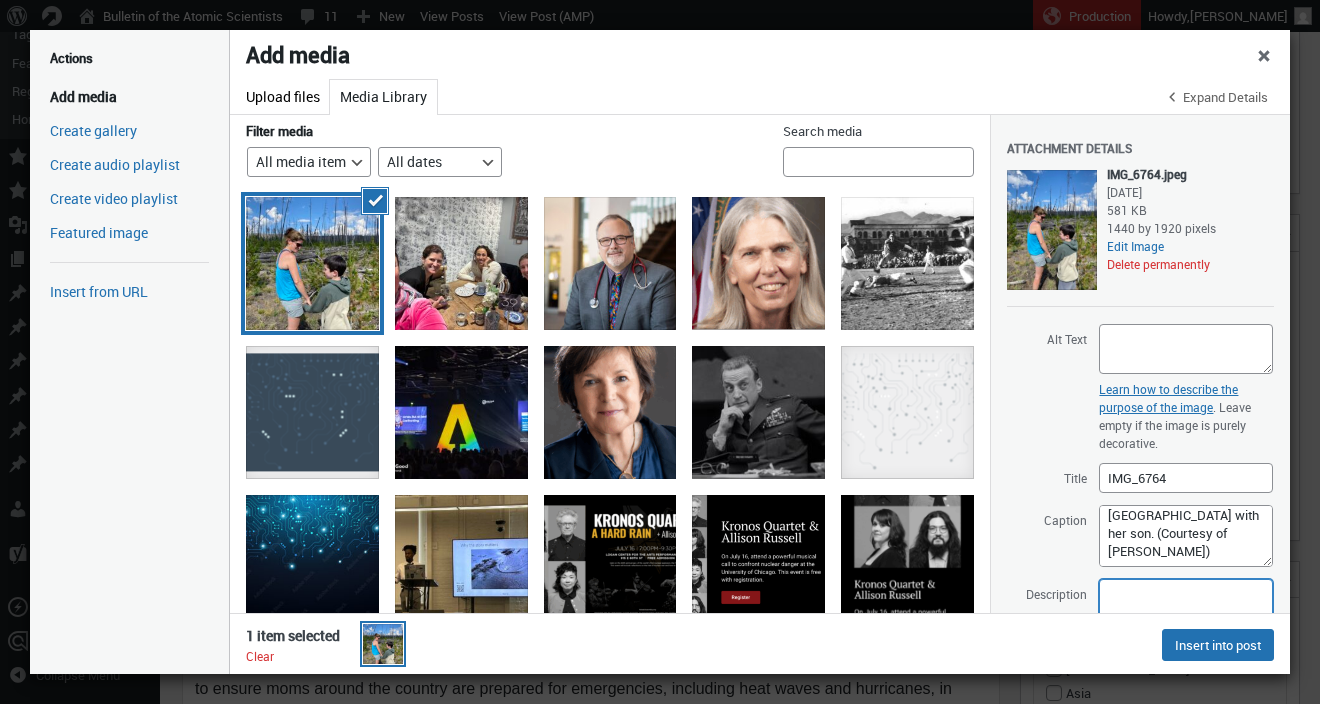 click on "Description" at bounding box center [1186, 610] 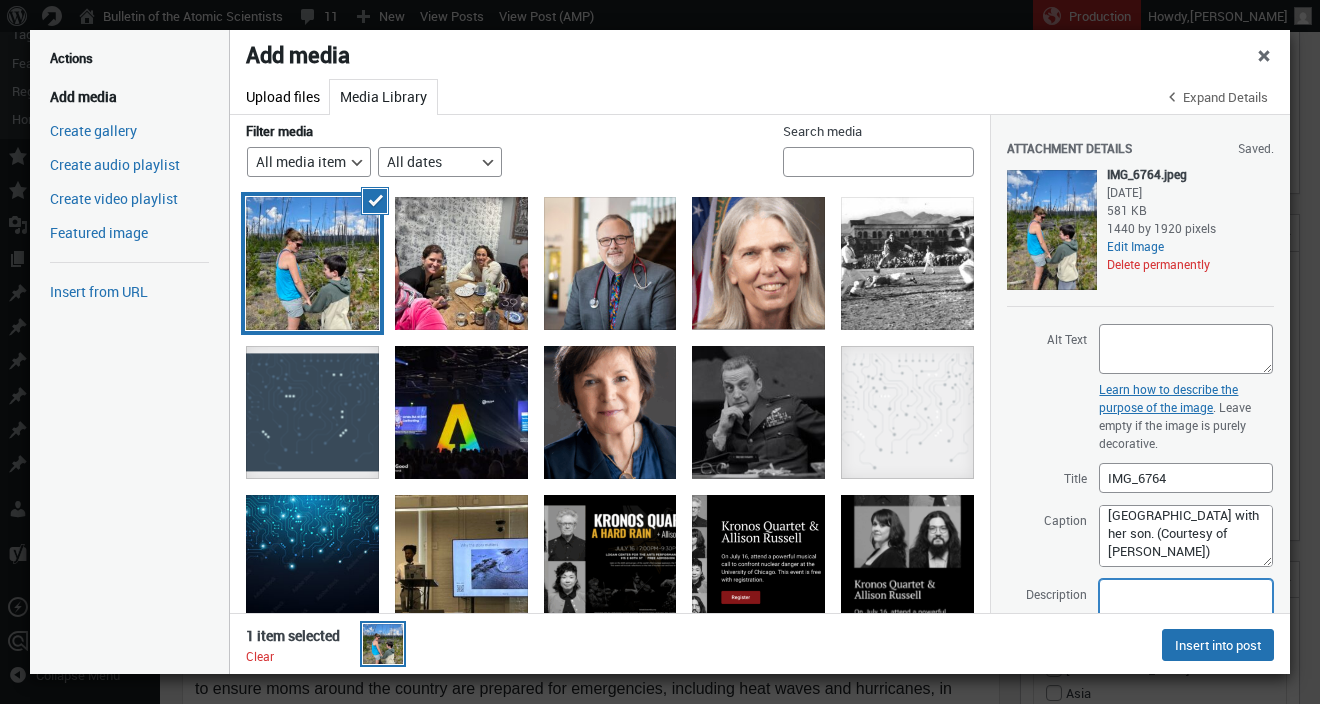 paste on "[PERSON_NAME] explores a burned area of [GEOGRAPHIC_DATA] with her son. (Courtesy of [PERSON_NAME])" 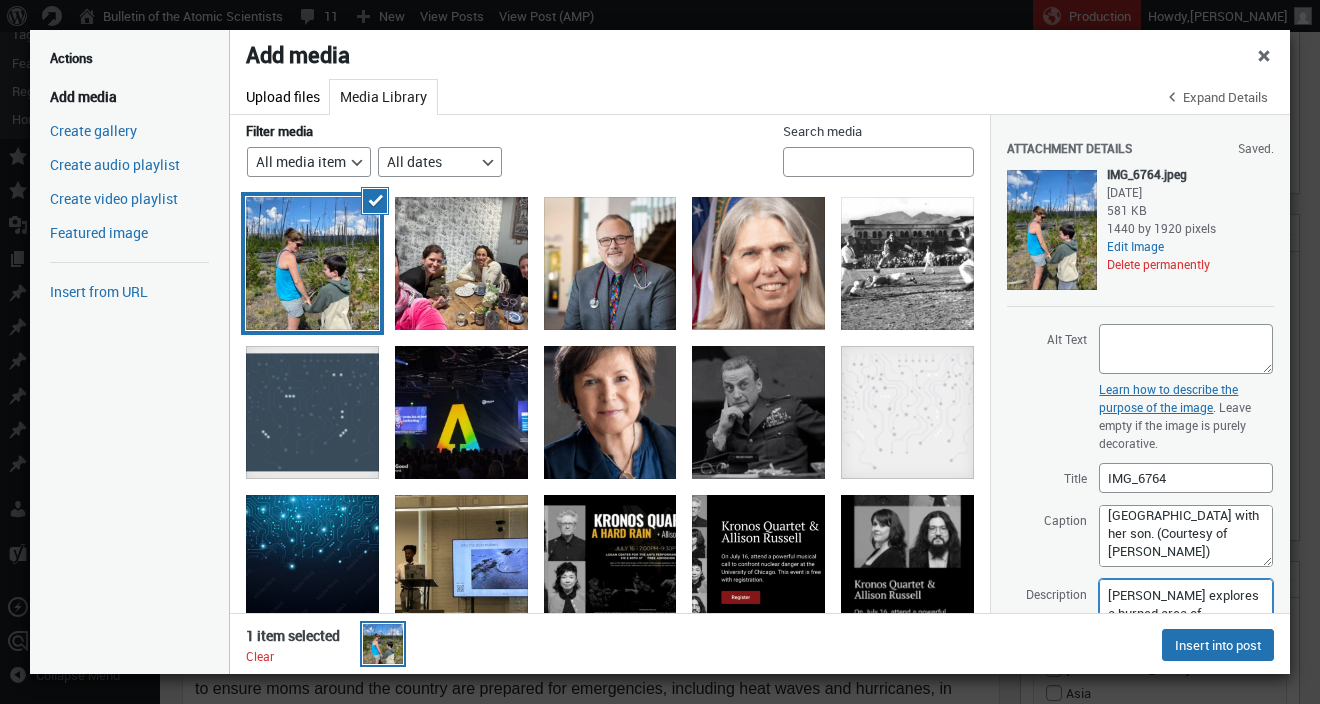 scroll, scrollTop: 53, scrollLeft: 0, axis: vertical 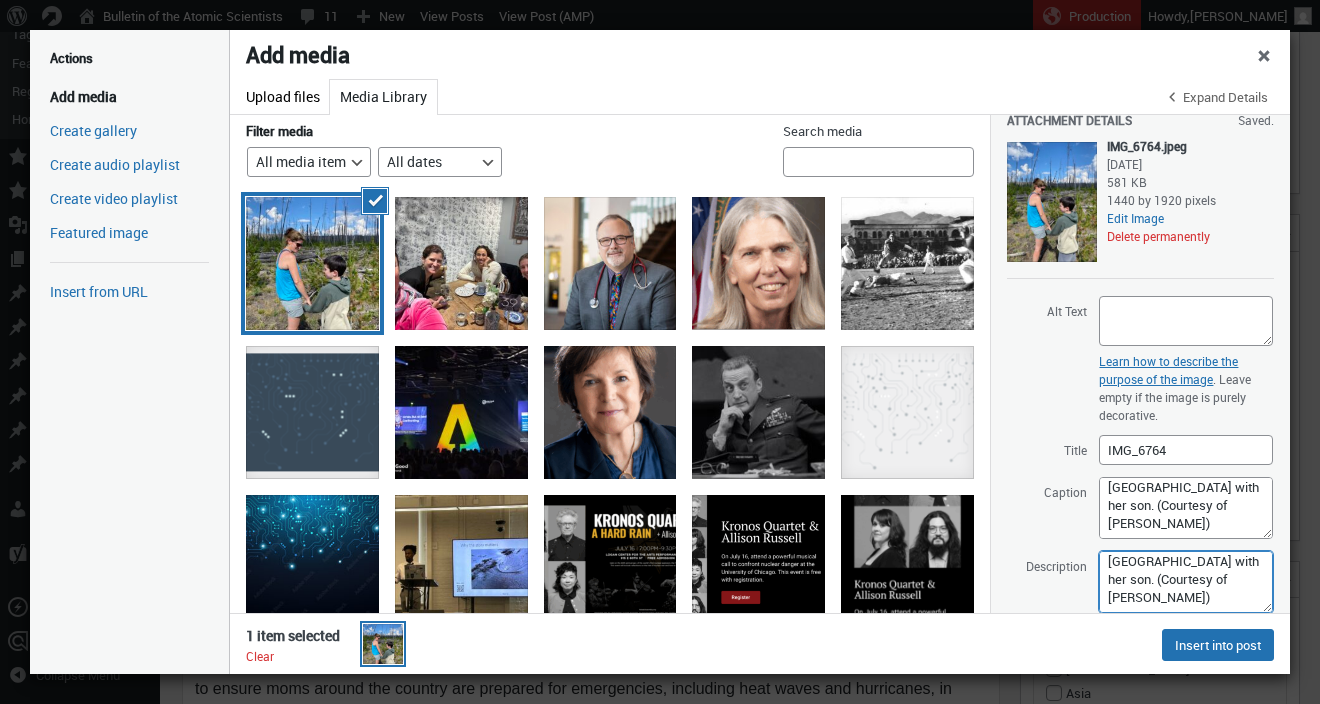 type on "[PERSON_NAME] explores a burned area of [GEOGRAPHIC_DATA] with her son. (Courtesy of [PERSON_NAME])" 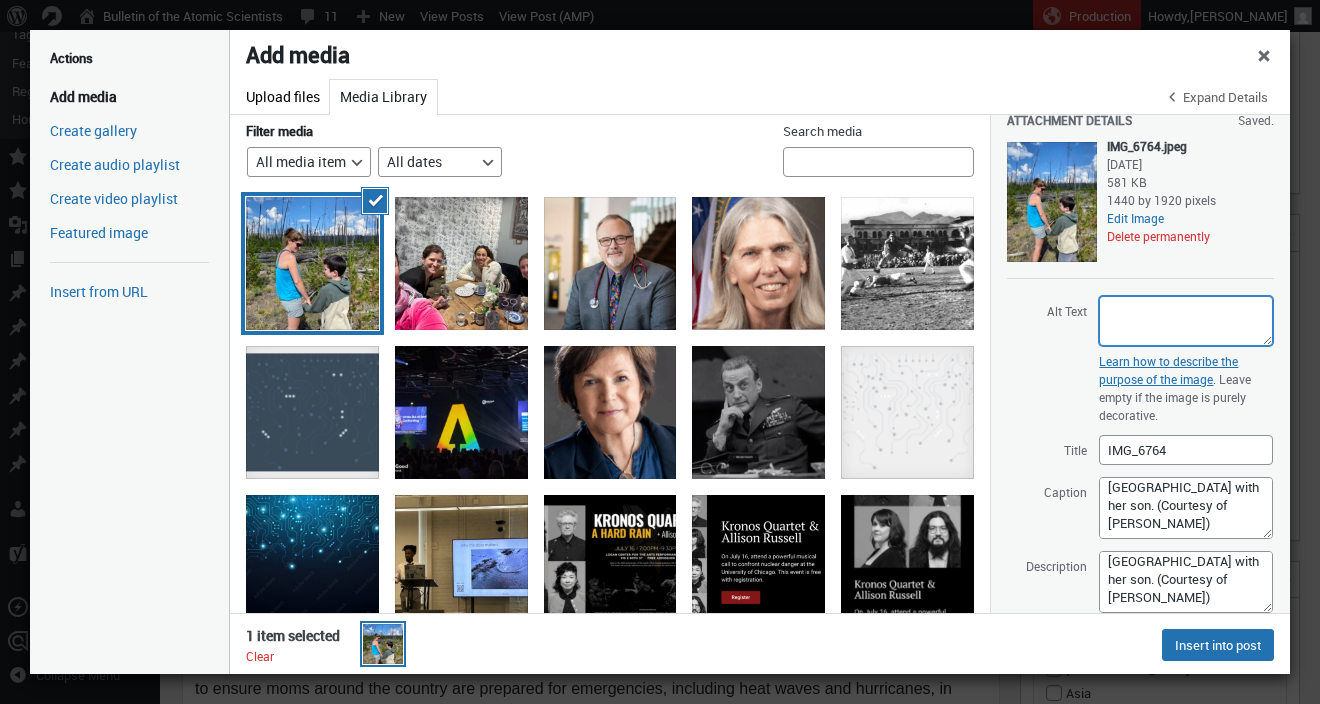 drag, startPoint x: 1131, startPoint y: 315, endPoint x: 1162, endPoint y: 315, distance: 31 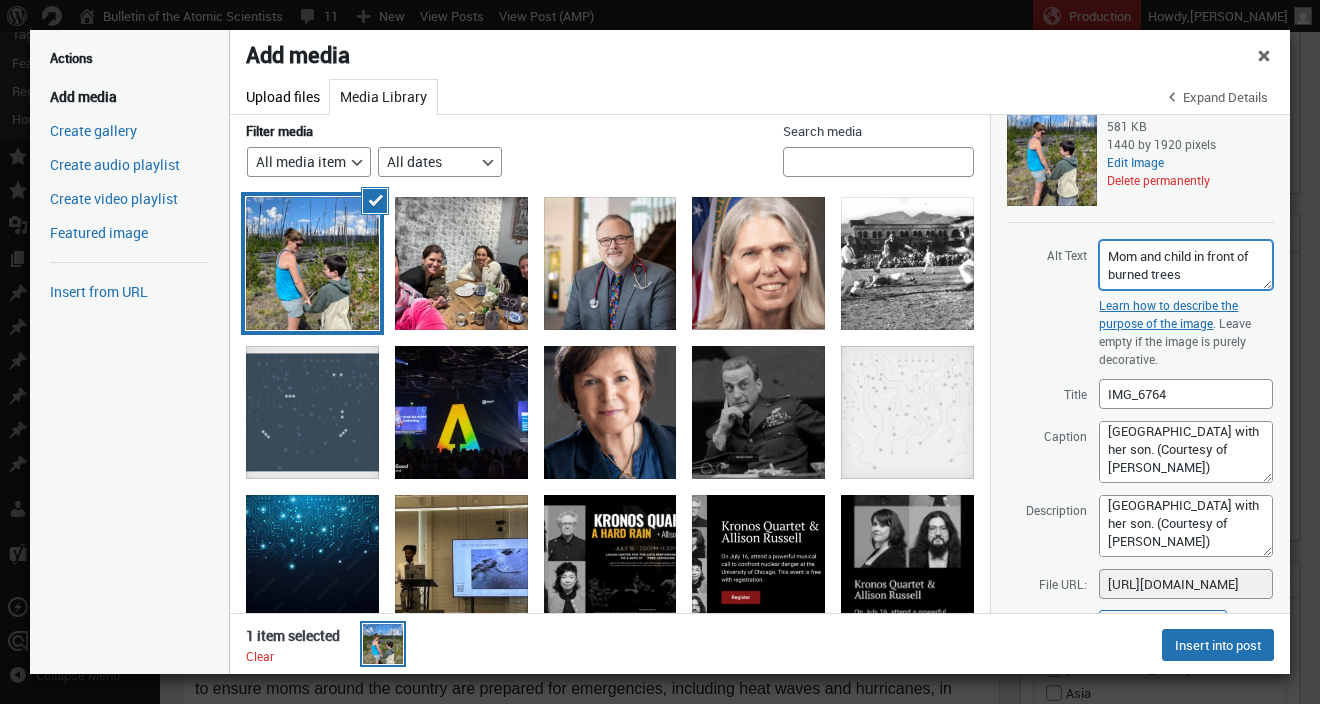 scroll, scrollTop: 87, scrollLeft: 0, axis: vertical 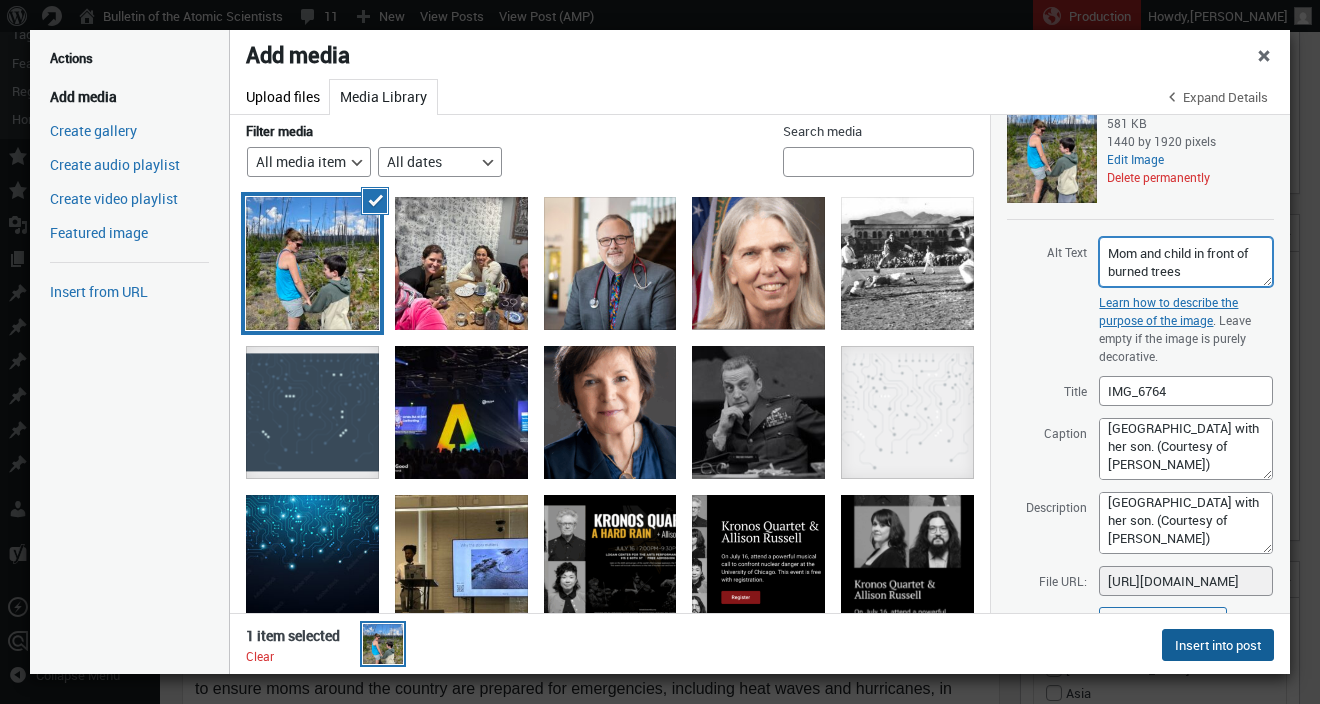 type on "Mom and child in front of burned trees" 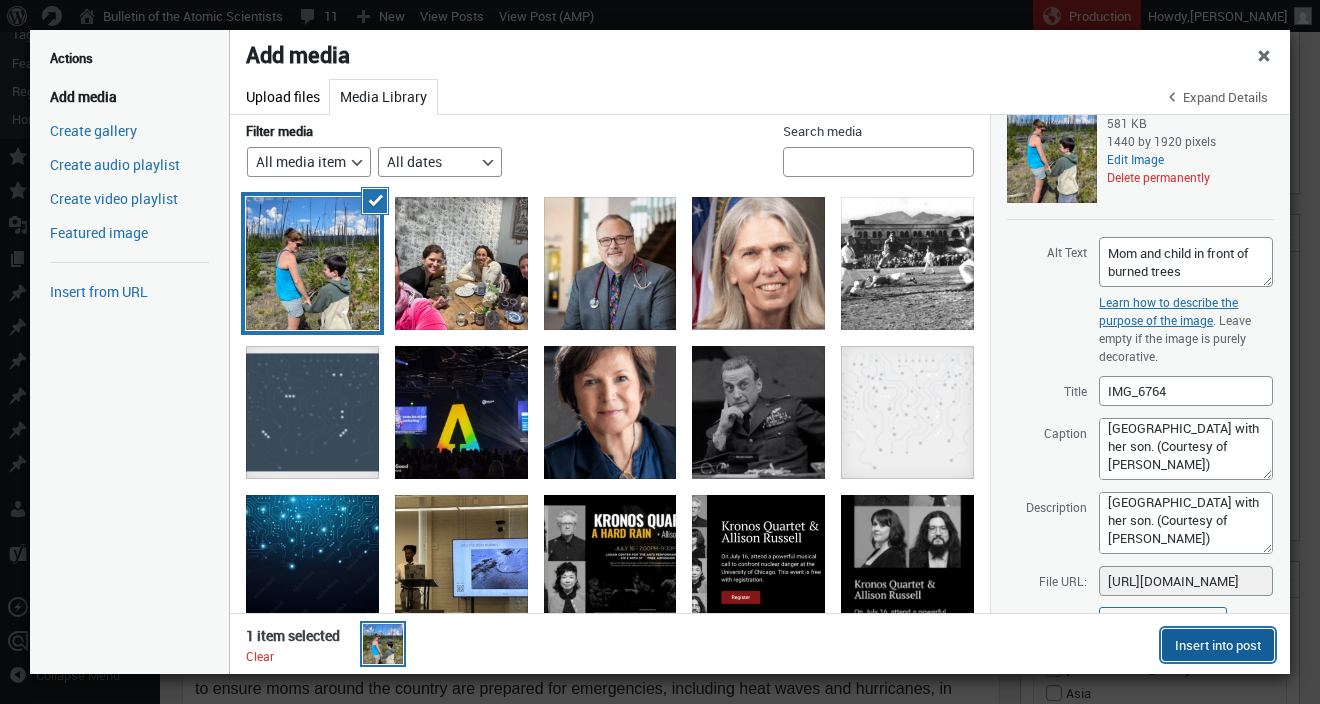 click on "Insert into post" at bounding box center [1218, 645] 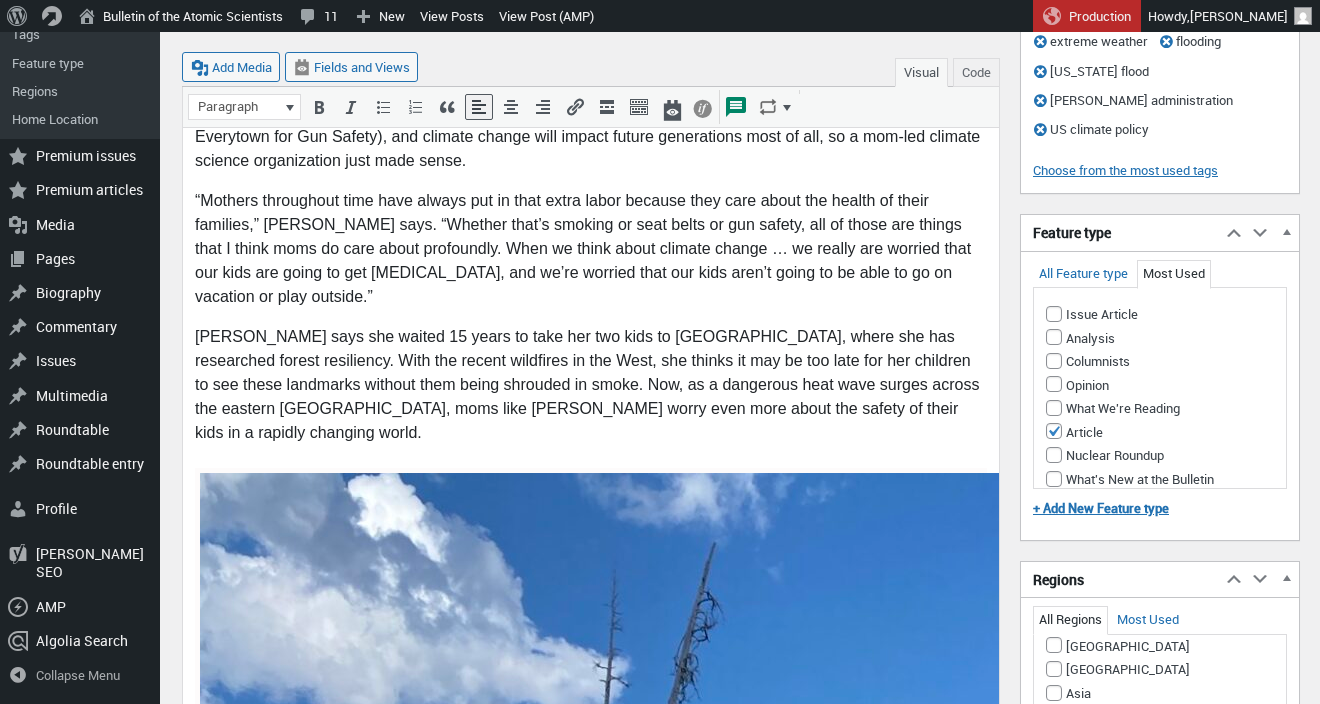 scroll, scrollTop: 86, scrollLeft: 0, axis: vertical 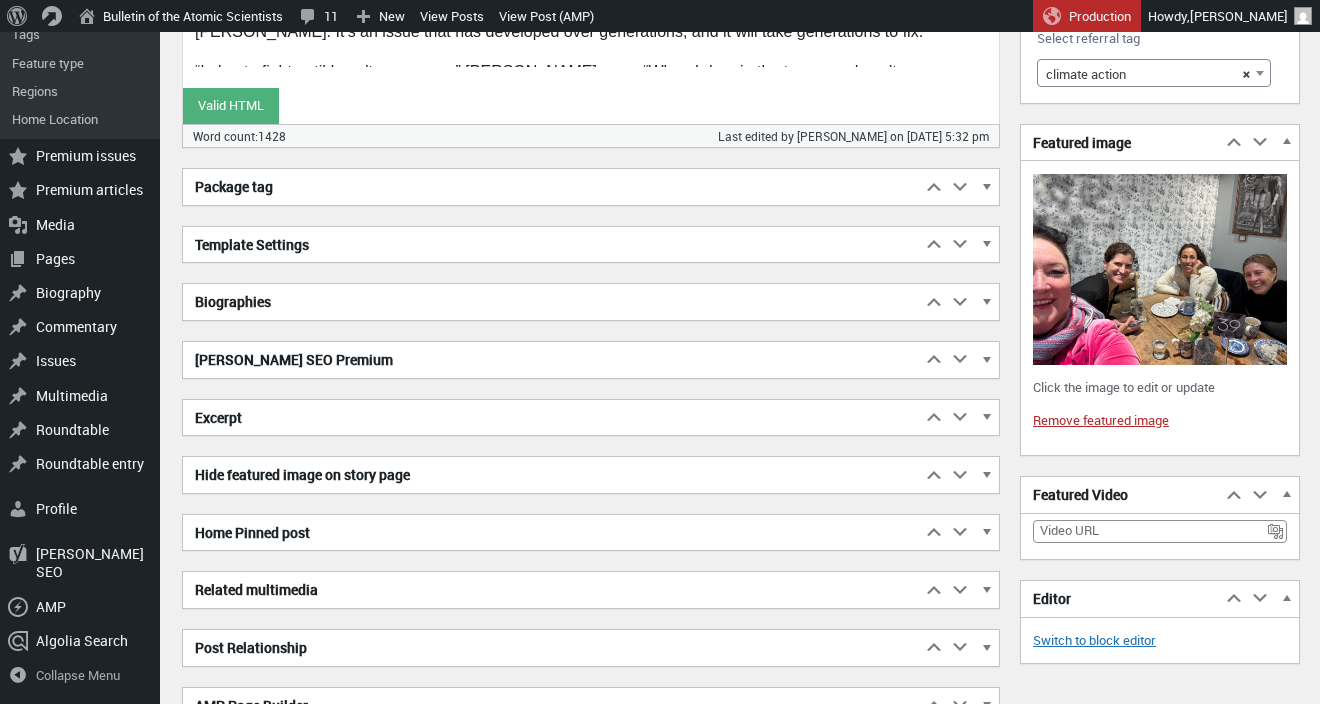 click on "Excerpt
Move up Move Excerpt box up Move down Move Excerpt box down Toggle panel: Excerpt" at bounding box center (591, 418) 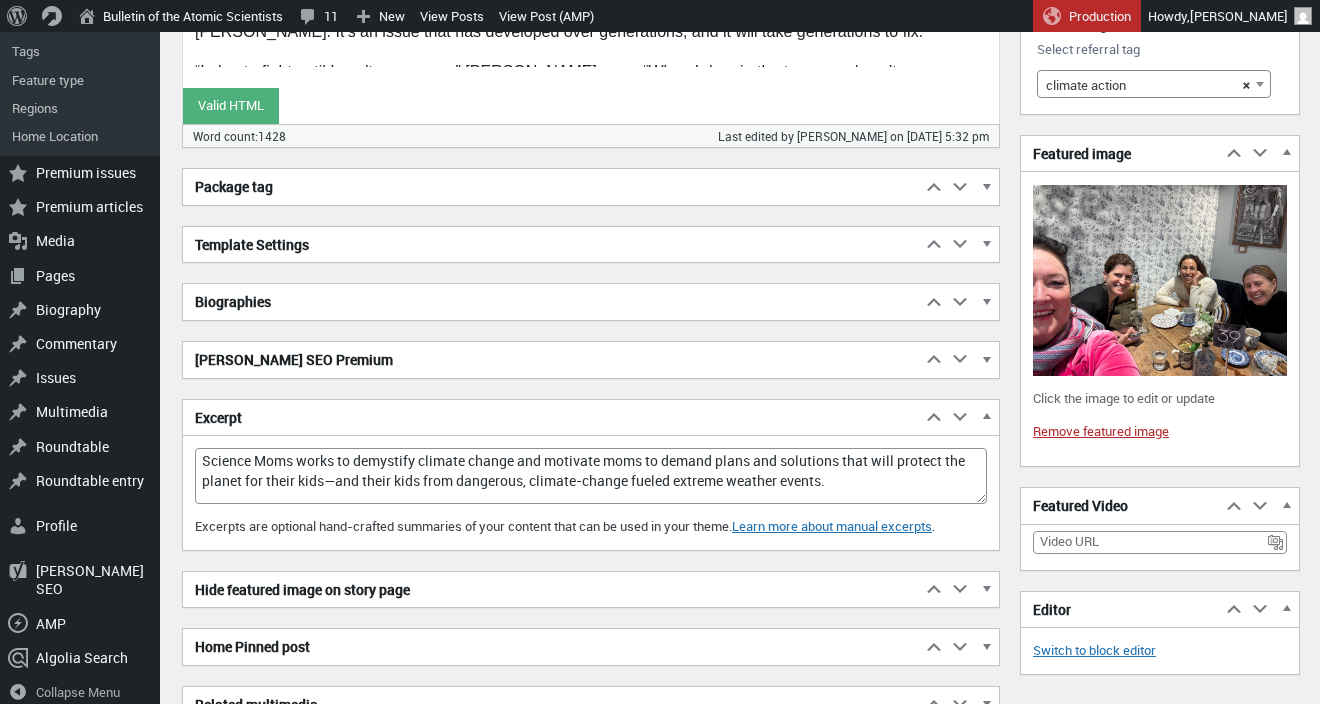 scroll, scrollTop: 3397, scrollLeft: 0, axis: vertical 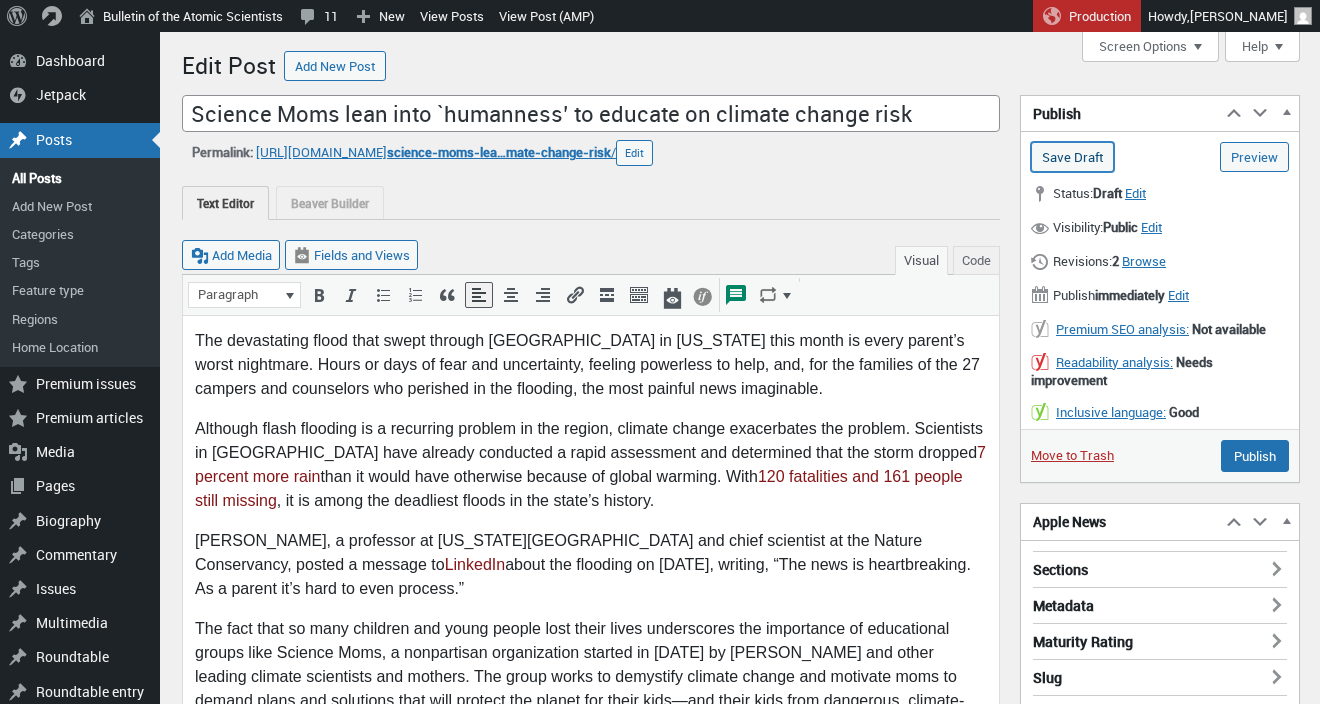 click on "Save Draft" at bounding box center (1072, 157) 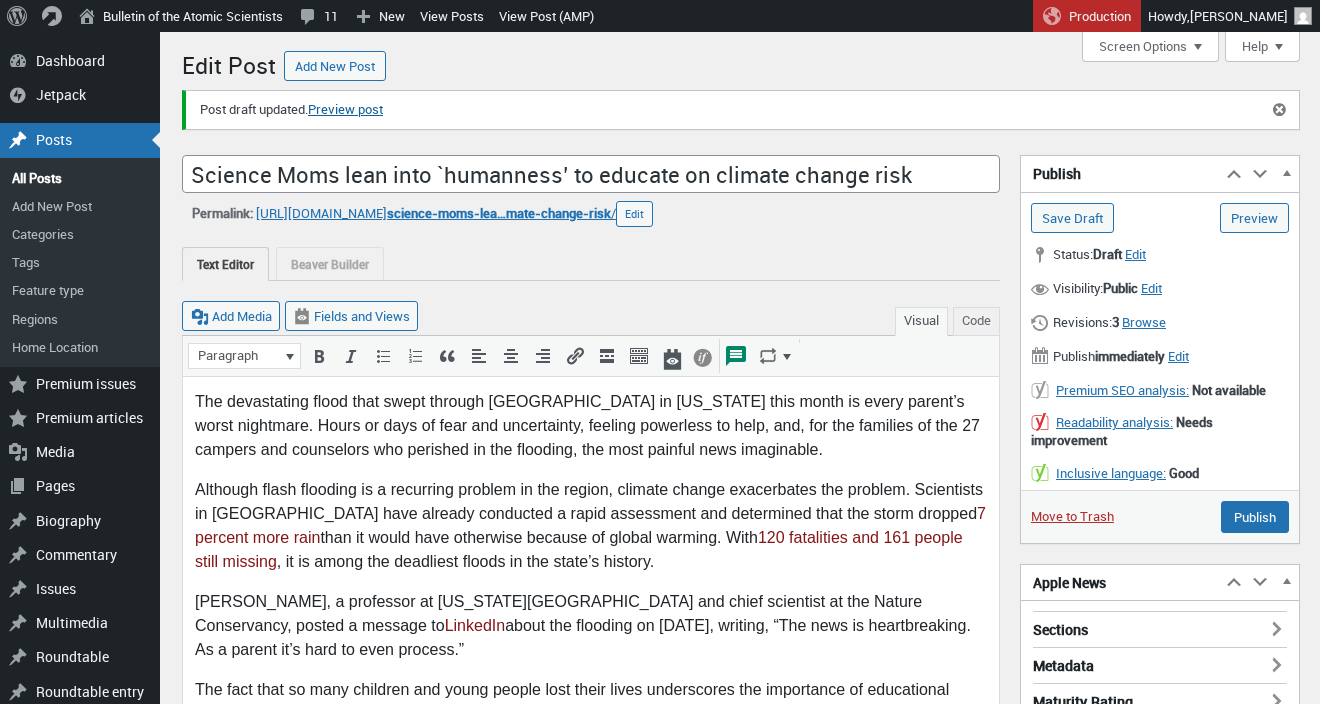 scroll, scrollTop: 0, scrollLeft: 0, axis: both 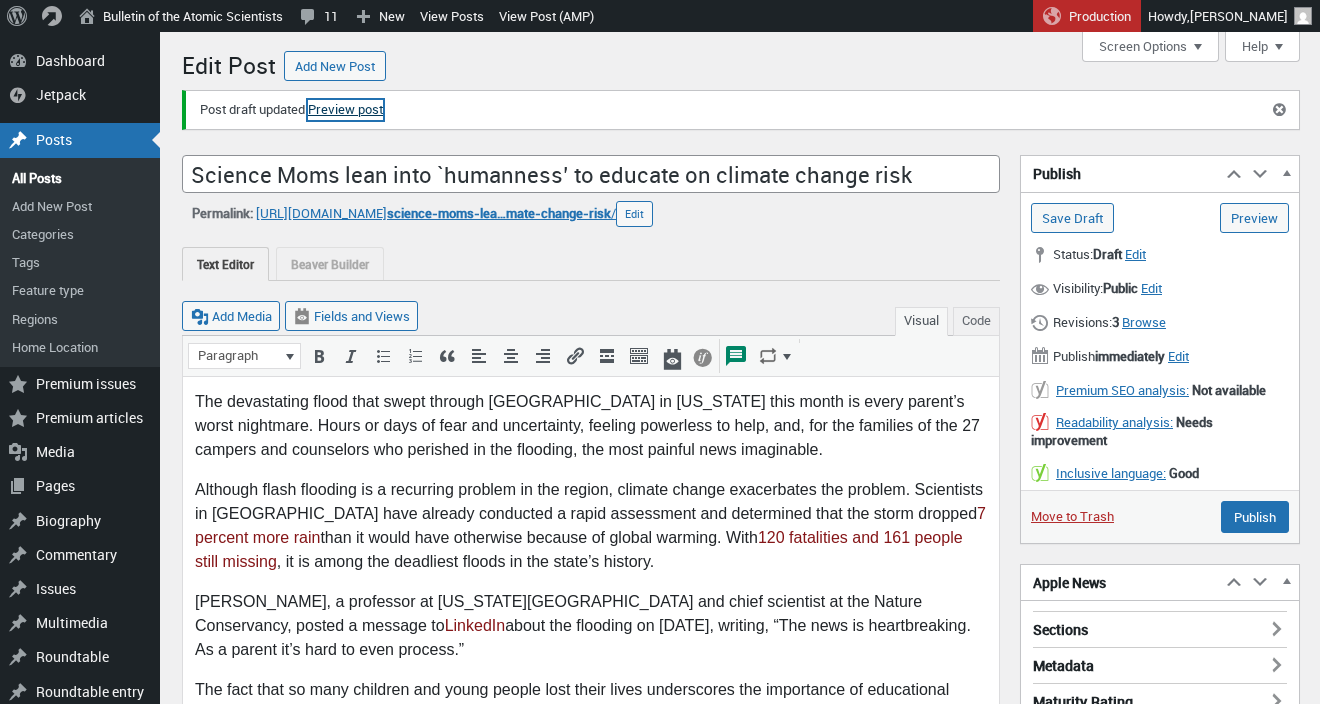 click on "Preview post" at bounding box center [345, 110] 